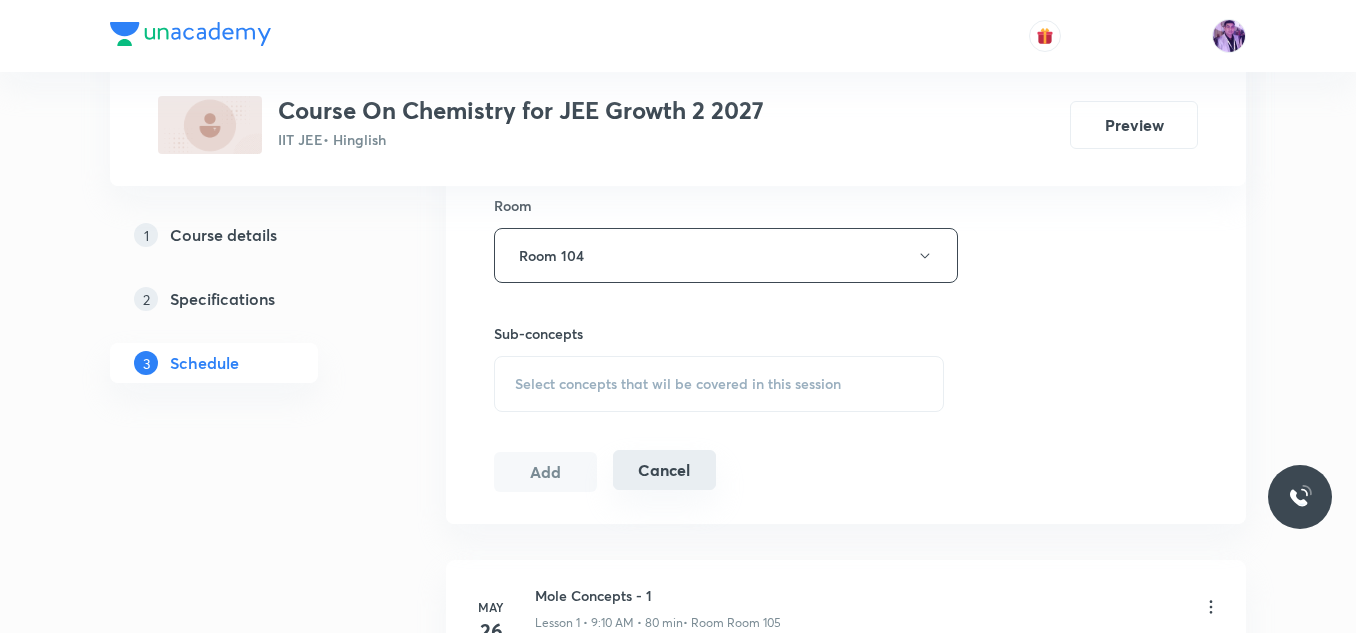 scroll, scrollTop: 900, scrollLeft: 0, axis: vertical 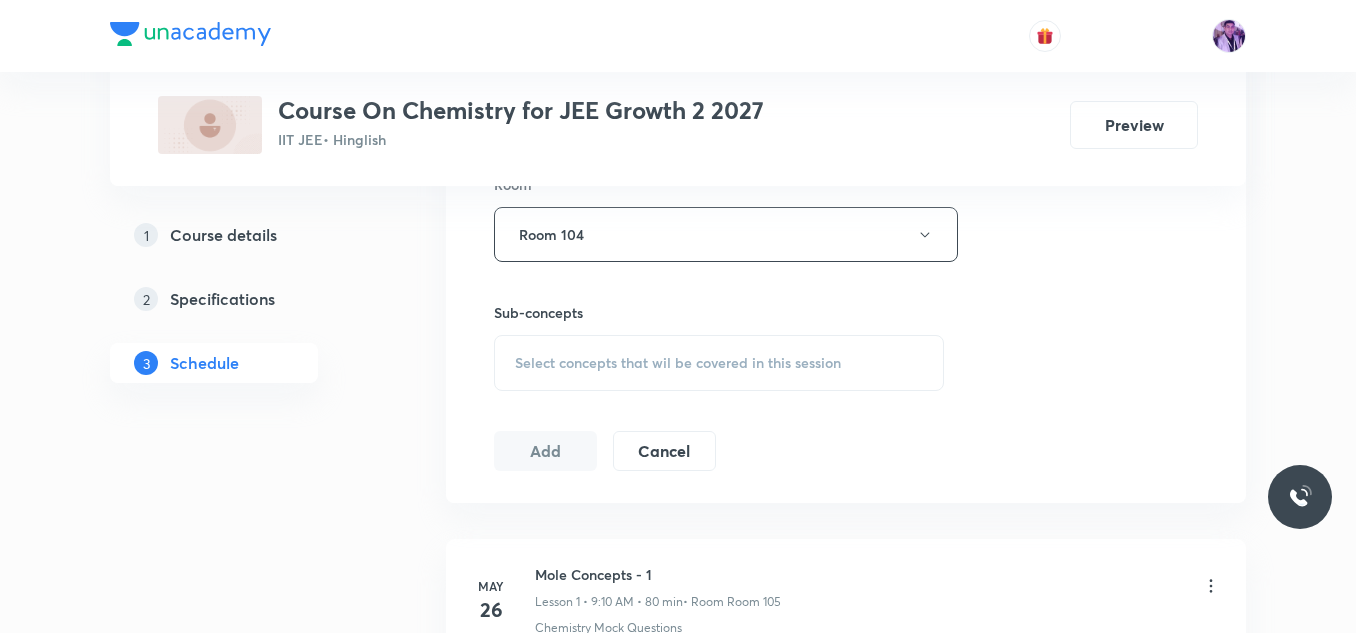 click on "Select concepts that wil be covered in this session" at bounding box center (719, 363) 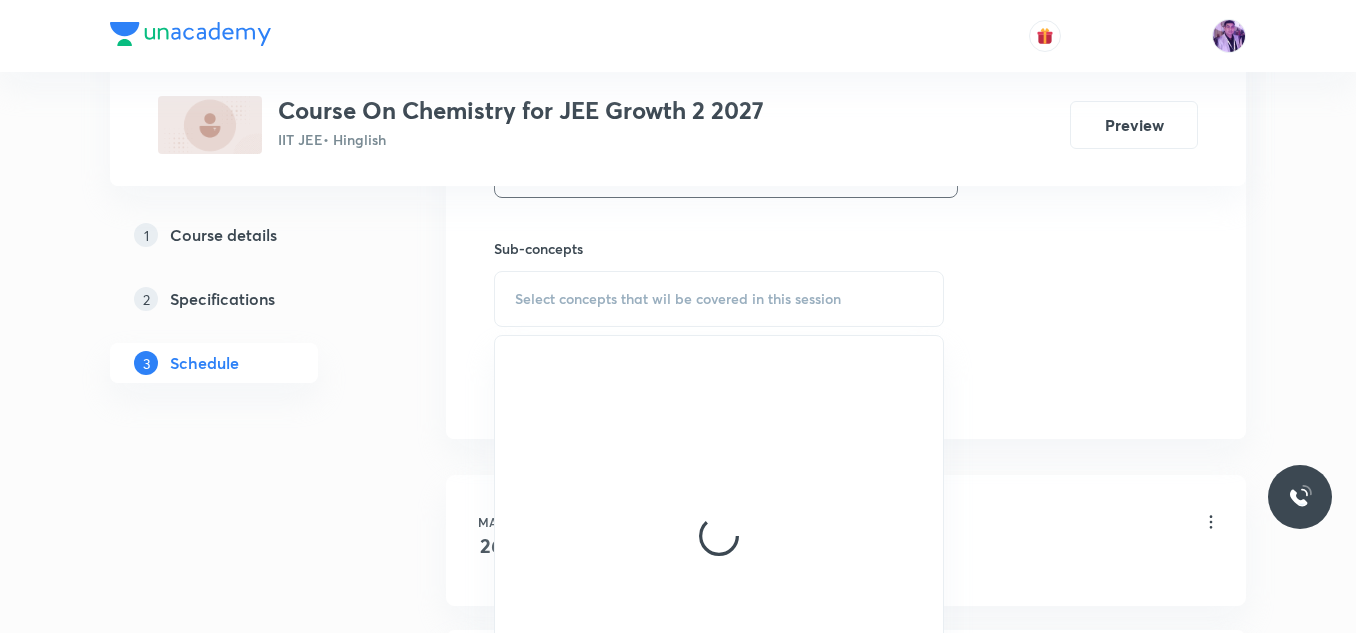 scroll, scrollTop: 1000, scrollLeft: 0, axis: vertical 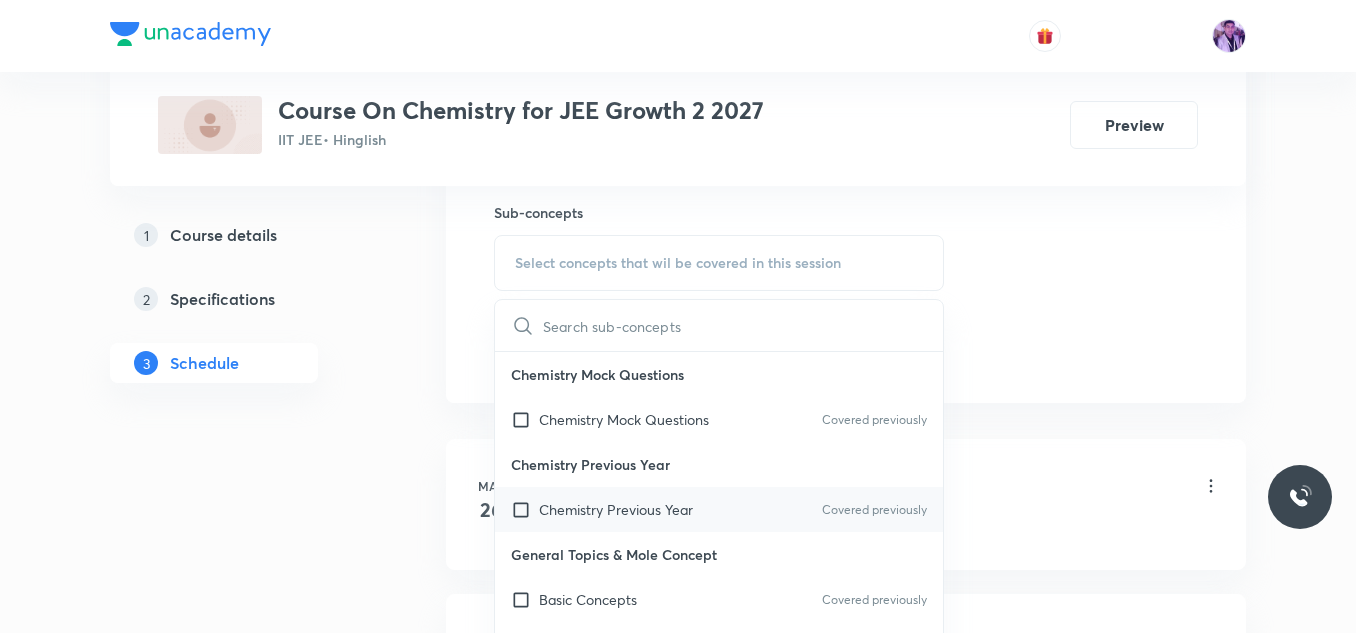 click on "Chemistry Previous Year Covered previously" at bounding box center (719, 509) 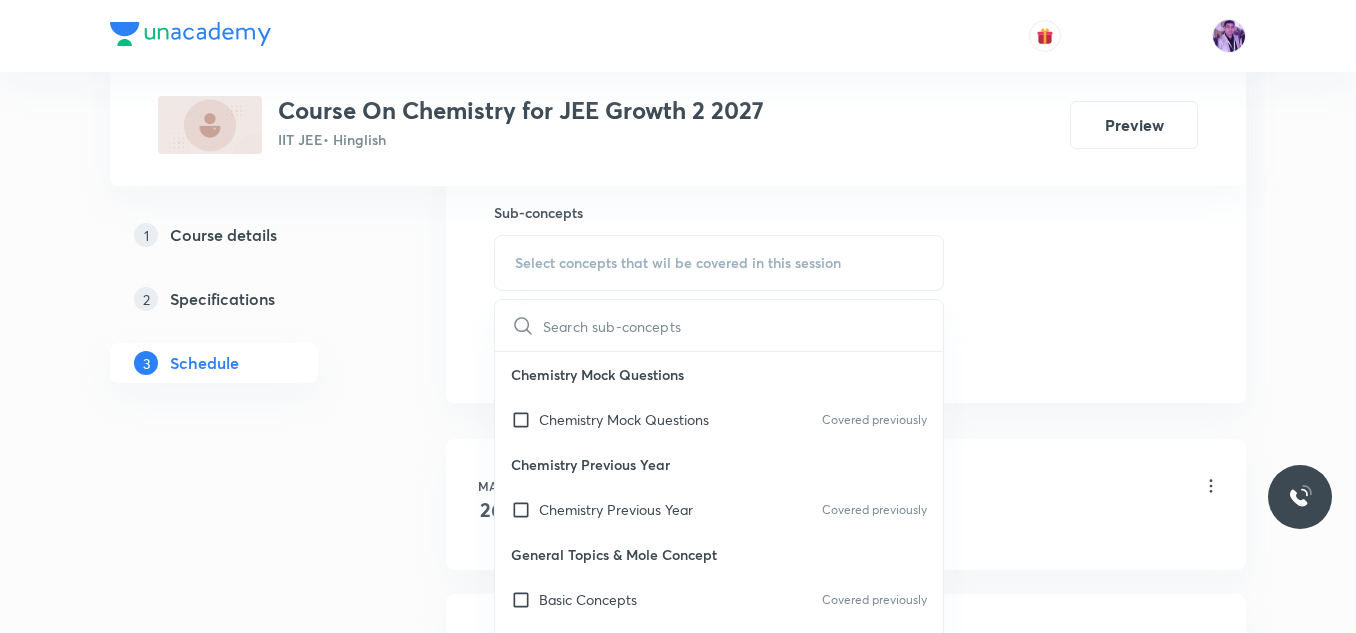 checkbox on "true" 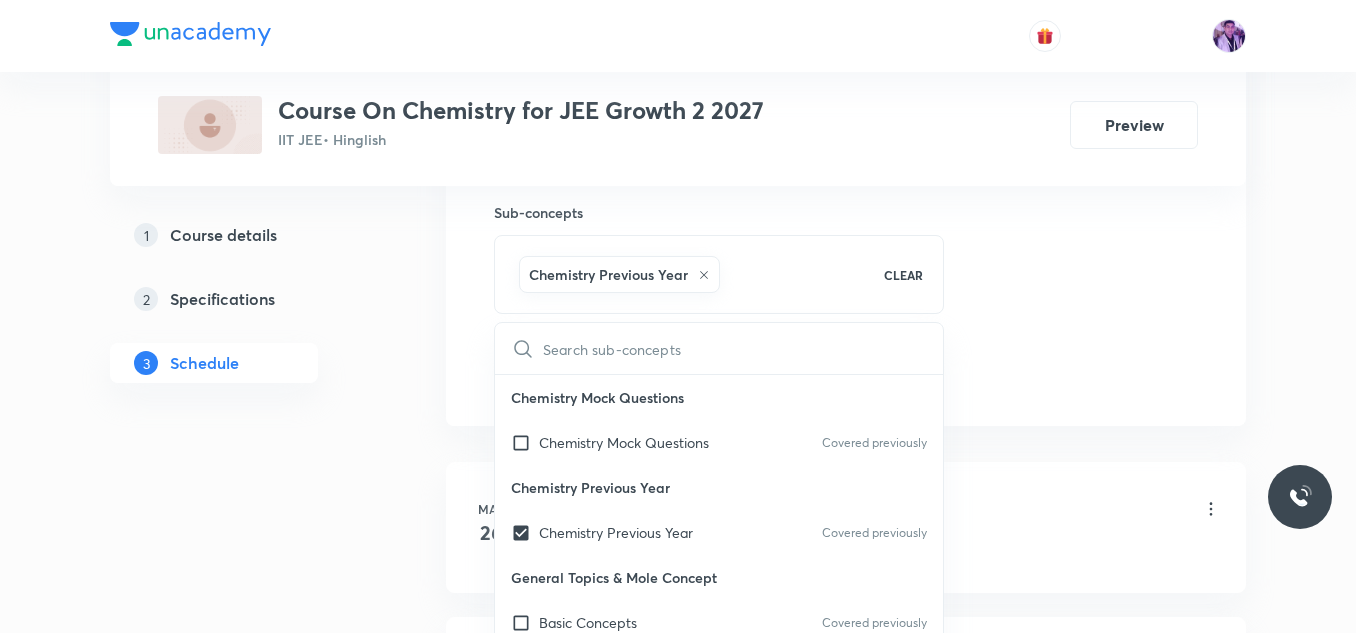 click on "Plus Courses Course On Chemistry for JEE Growth 2 2027 IIT JEE  • Hinglish Preview 1 Course details 2 Specifications 3 Schedule Schedule 44  classes Session  45 Live class Session title 19/99 Periodic Properties ​ Schedule for Aug 4, 2025, 7:40 AM ​ Duration (in minutes) 90 ​   Session type Online Offline Room Room 104 Sub-concepts Chemistry Previous Year CLEAR ​ Chemistry Mock Questions Chemistry Mock Questions Covered previously Chemistry Previous Year Chemistry Previous Year Covered previously General Topics & Mole Concept Basic Concepts Covered previously Basic Introduction Percentage Composition Stoichiometry Principle of Atom Conservation (POAC) Relation between Stoichiometric Quantities Application of Mole Concept: Gravimetric Analysis Different Laws Formula and Composition Concentration Terms Some basic concepts of Chemistry Atomic Structure Discovery Of Electron Some Prerequisites of Physics Discovery Of Protons And Neutrons Atomic Models and Theories  Nature of Waves Photoelectric Effect 2" at bounding box center (678, 3261) 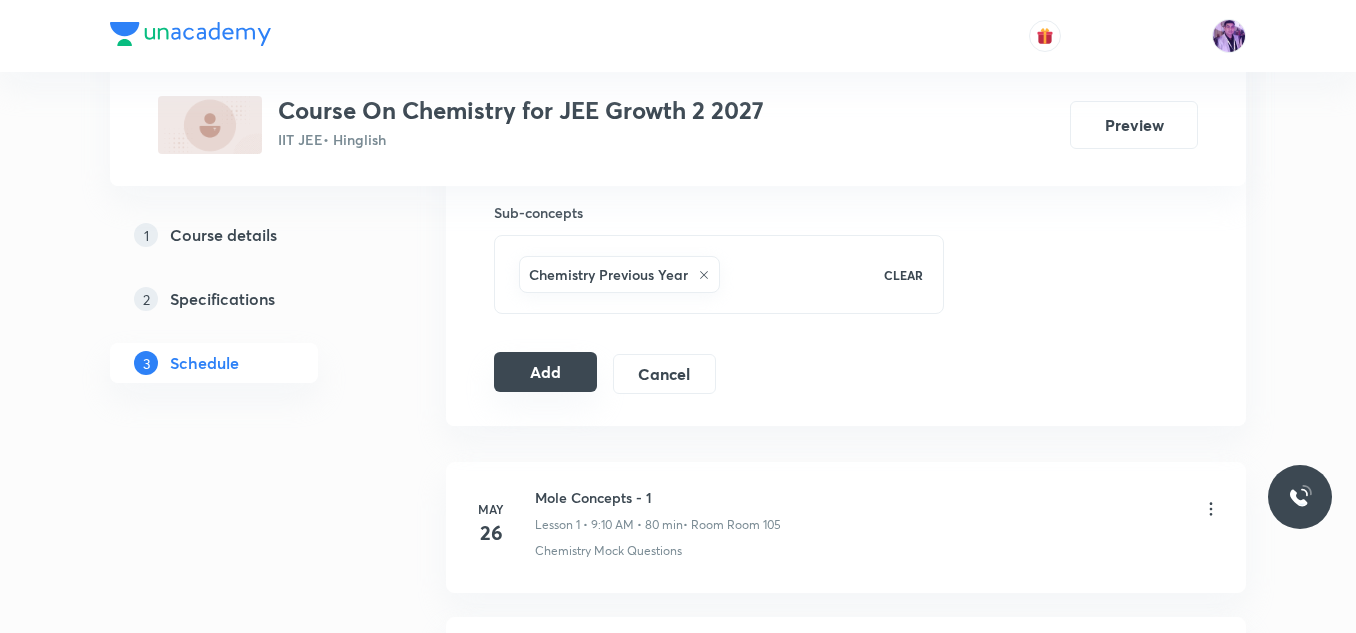 click on "Add" at bounding box center [545, 372] 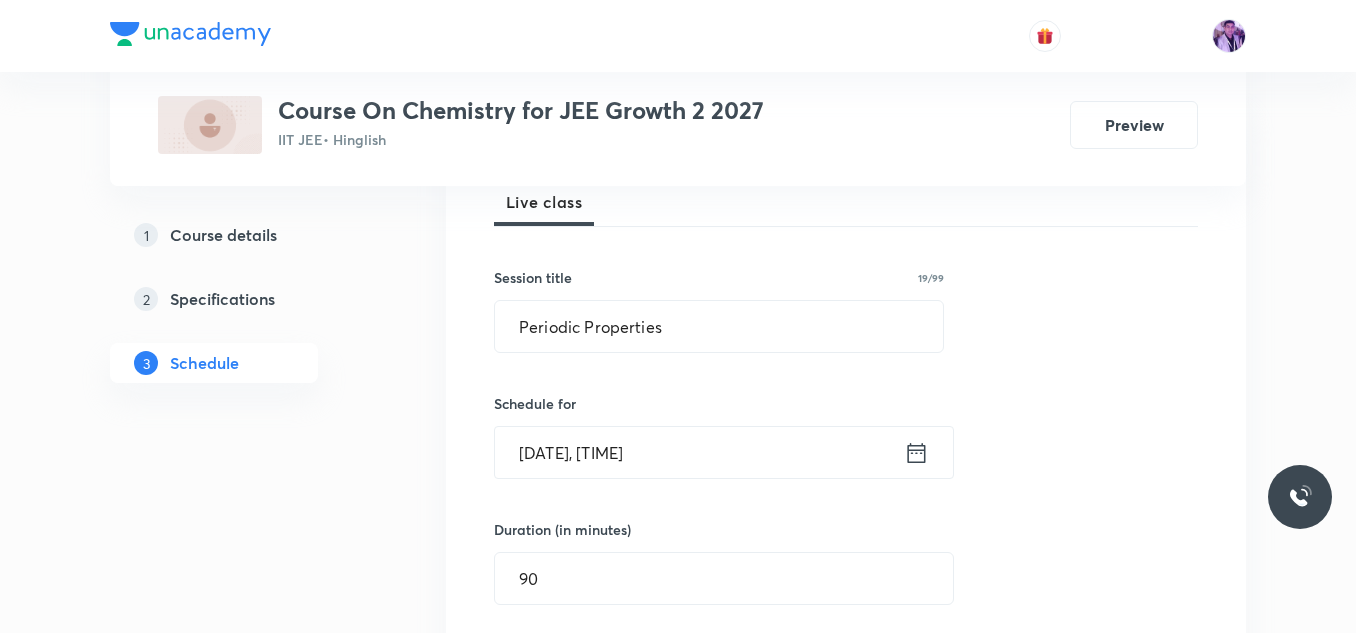 scroll, scrollTop: 400, scrollLeft: 0, axis: vertical 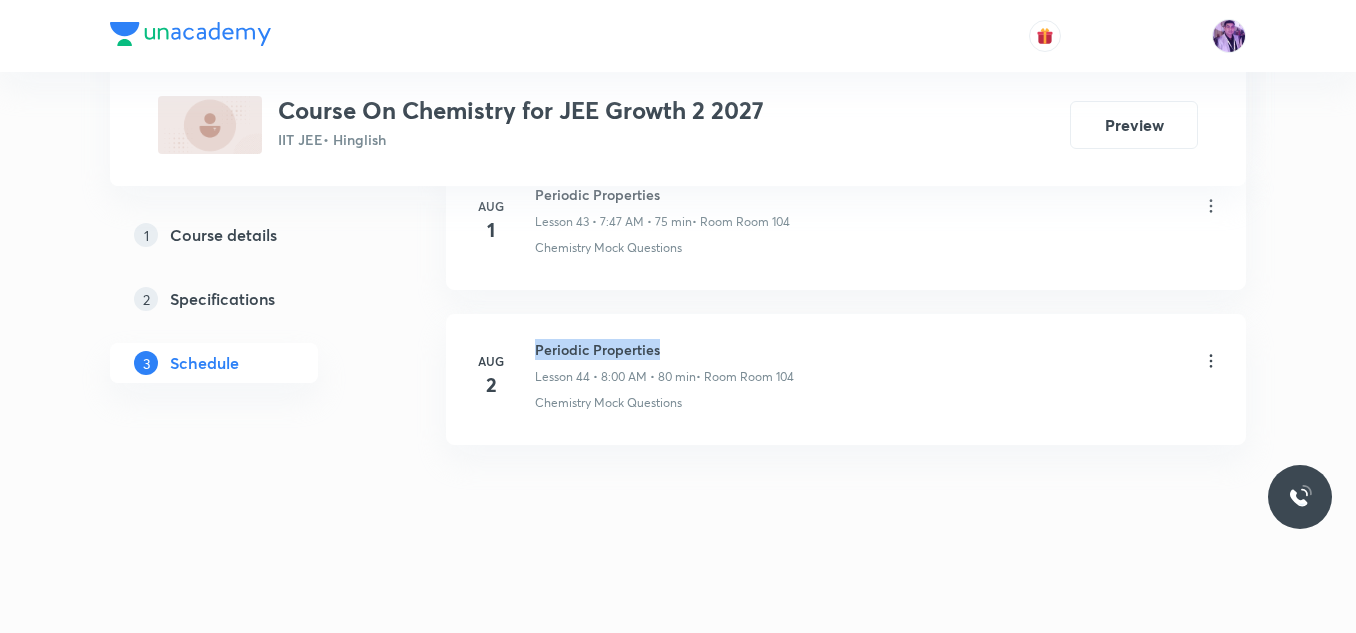 drag, startPoint x: 535, startPoint y: 346, endPoint x: 666, endPoint y: 355, distance: 131.30879 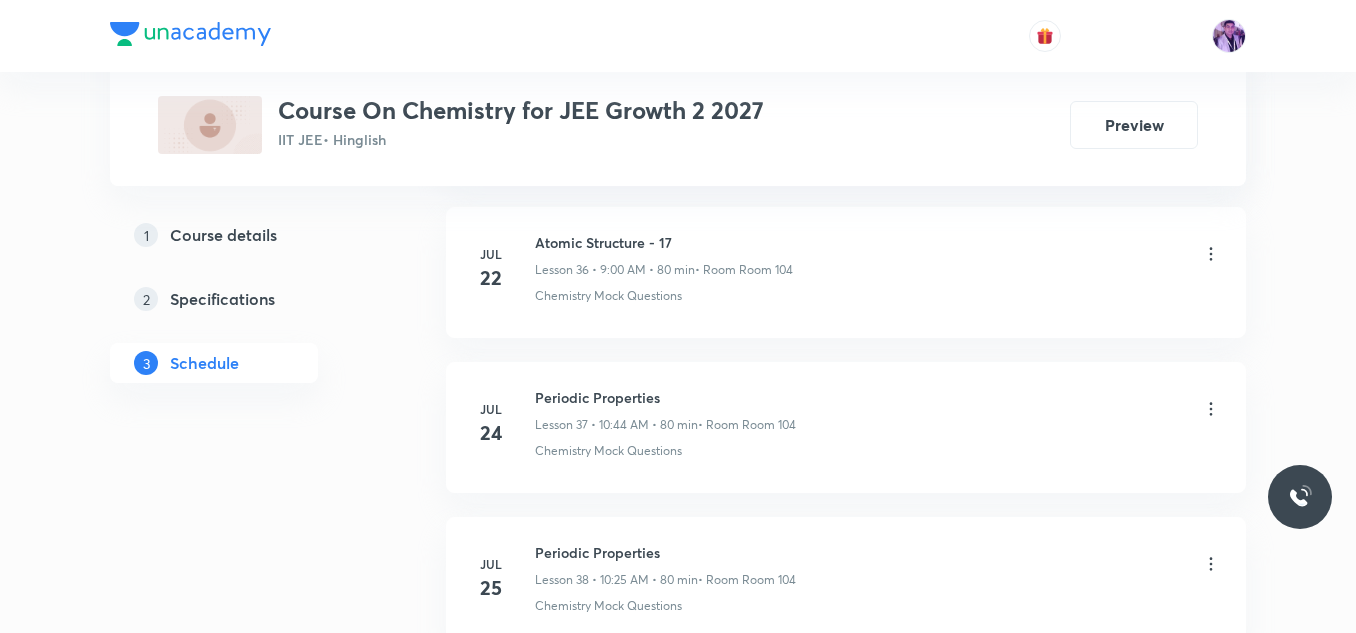 scroll, scrollTop: 7813, scrollLeft: 0, axis: vertical 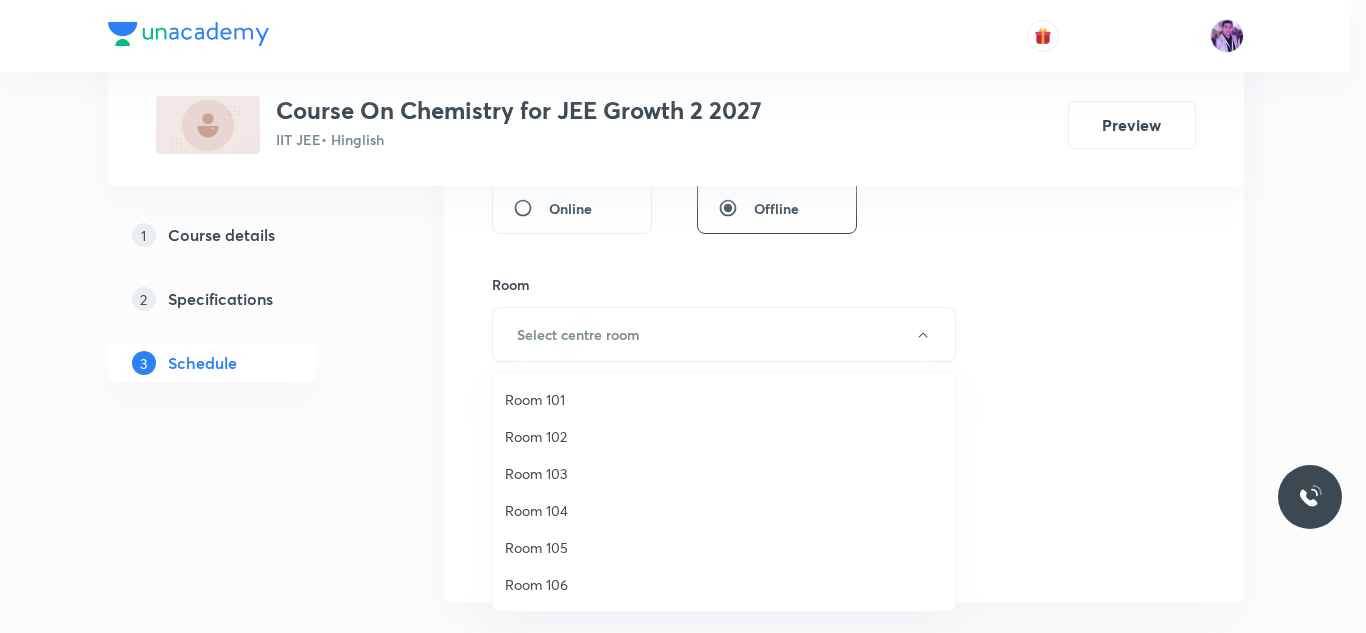 click on "Room 104" at bounding box center (724, 510) 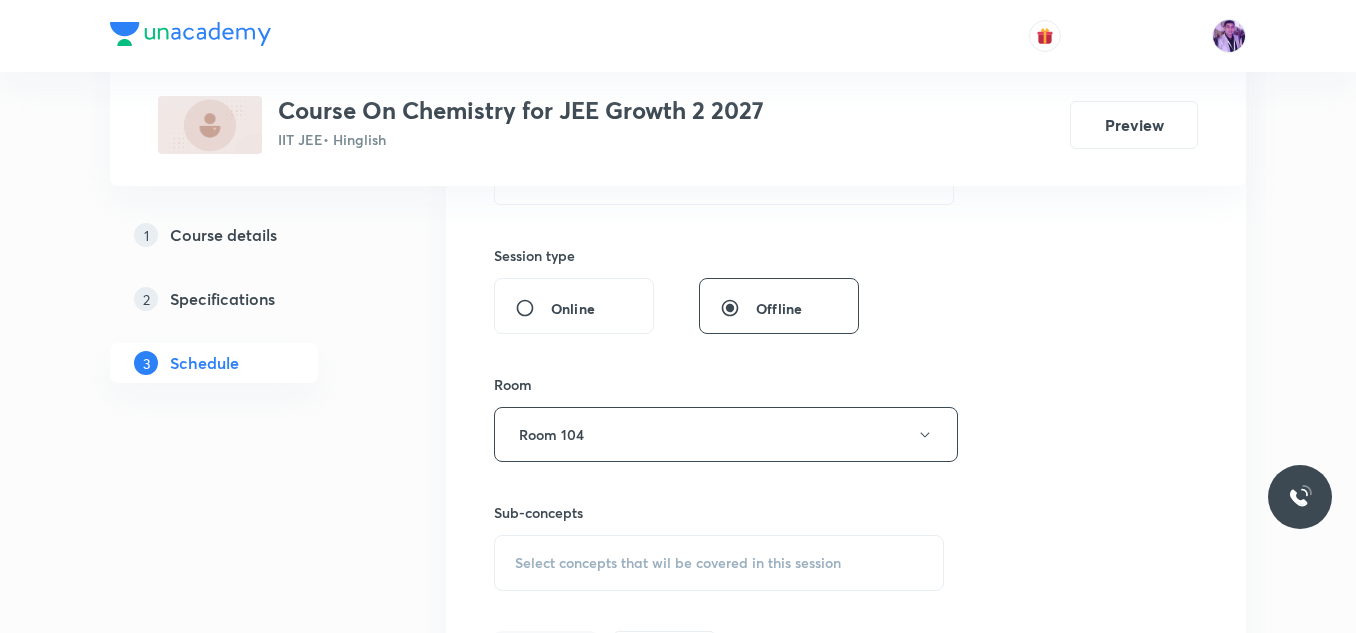 scroll, scrollTop: 800, scrollLeft: 0, axis: vertical 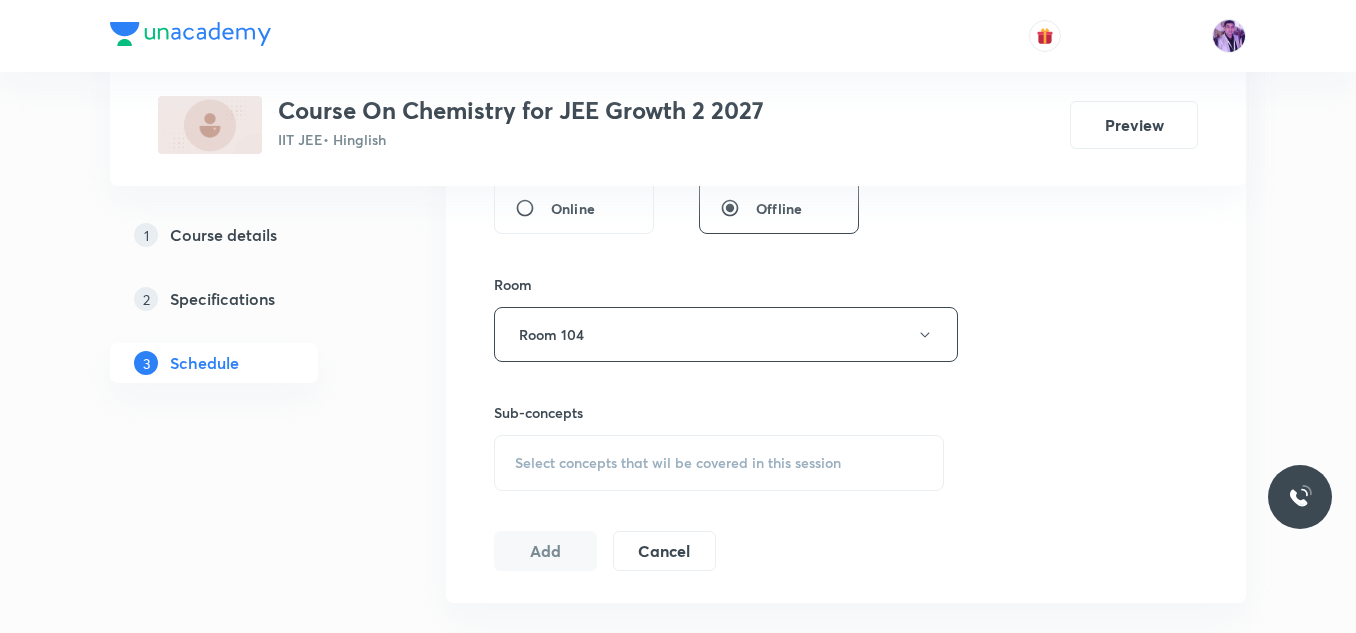 click on "Select concepts that wil be covered in this session" at bounding box center (678, 463) 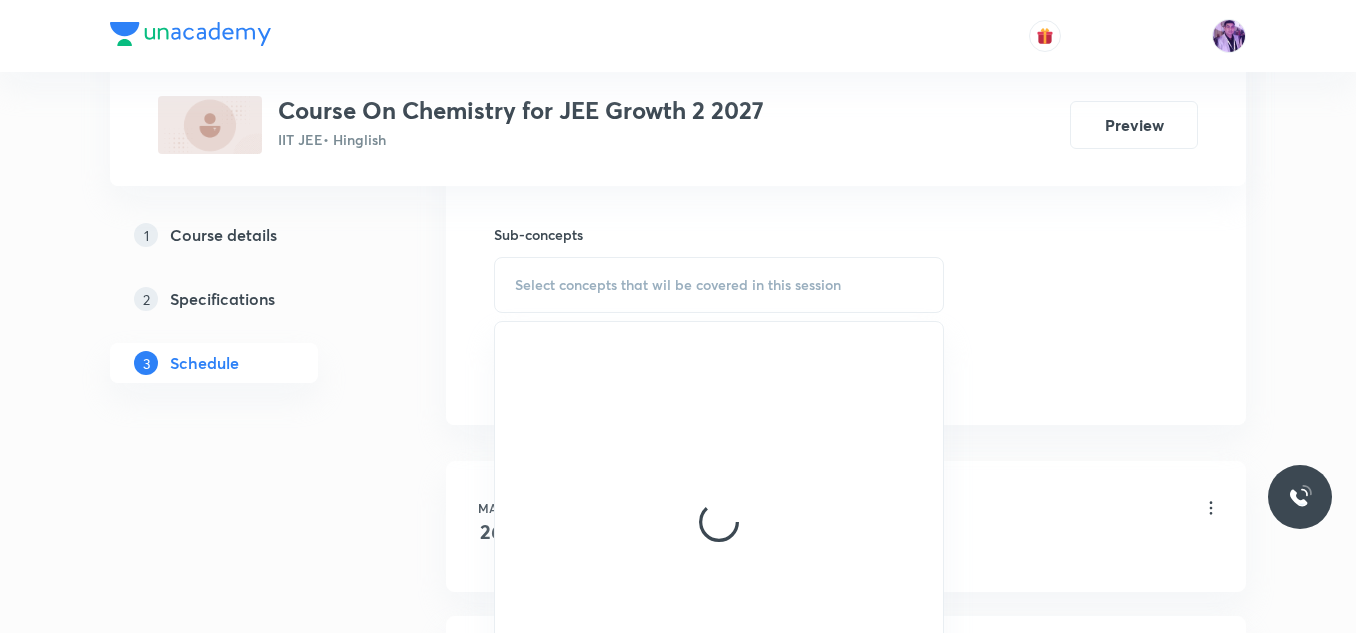 scroll, scrollTop: 1000, scrollLeft: 0, axis: vertical 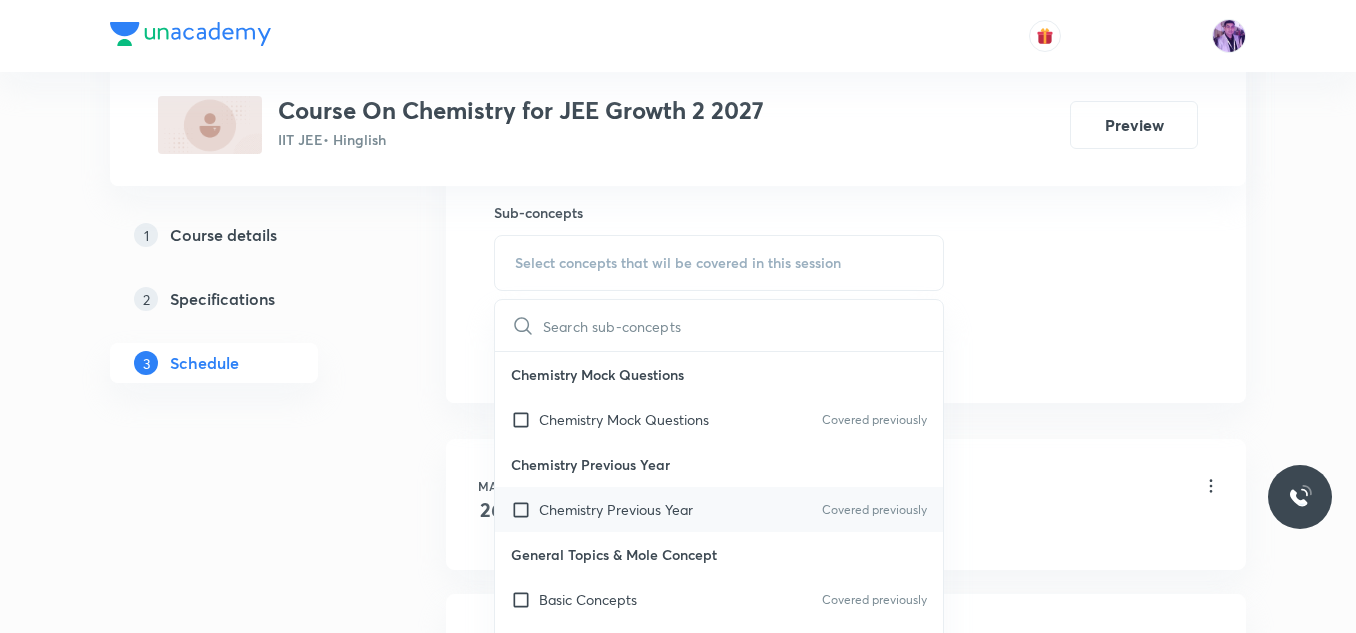 click on "Chemistry Previous Year Covered previously" at bounding box center [719, 509] 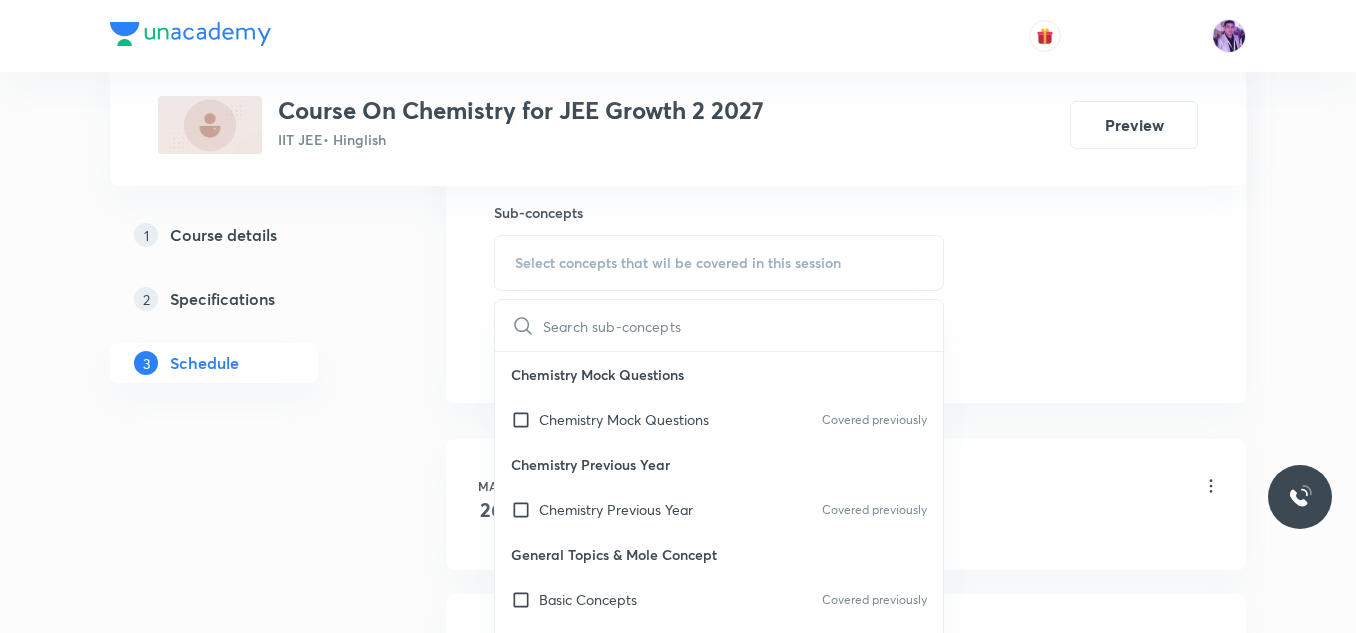 checkbox on "true" 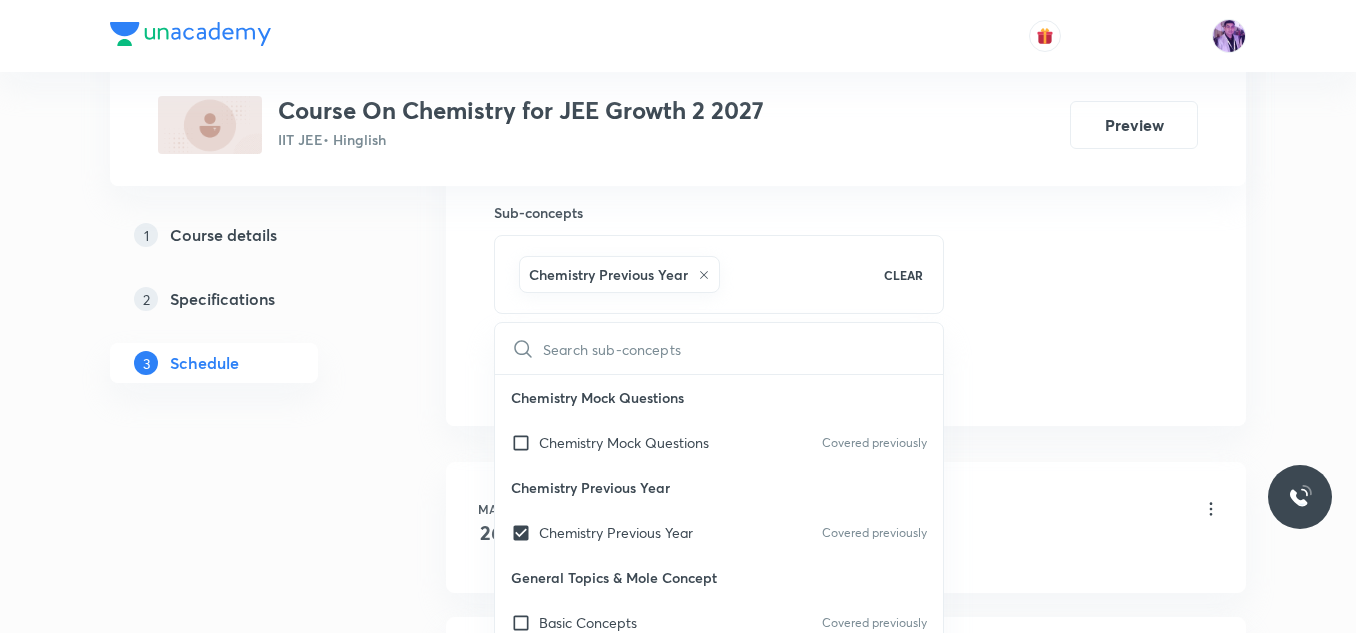 click on "Schedule 44  classes Session  45 Live class Session title 19/99 Periodic Properties ​ Schedule for Aug 4, 2025, 7:40 AM ​ Duration (in minutes) 90 ​   Session type Online Offline Room Room 104 Sub-concepts Chemistry Previous Year CLEAR ​ Chemistry Mock Questions Chemistry Mock Questions Covered previously Chemistry Previous Year Chemistry Previous Year Covered previously General Topics & Mole Concept Basic Concepts Covered previously Basic Introduction Percentage Composition Stoichiometry Principle of Atom Conservation (POAC) Relation between Stoichiometric Quantities Application of Mole Concept: Gravimetric Analysis Different Laws Formula and Composition Concentration Terms Some basic concepts of Chemistry Atomic Structure Discovery Of Electron Some Prerequisites of Physics Discovery Of Protons And Neutrons Atomic Models and Theories  Representation Of Atom With Electrons And Neutrons Nature of Waves Nature Of Electromagnetic Radiation Planck’S Quantum Theory Bohr’s Model For Hydrogen Atom Voids" at bounding box center (846, 3374) 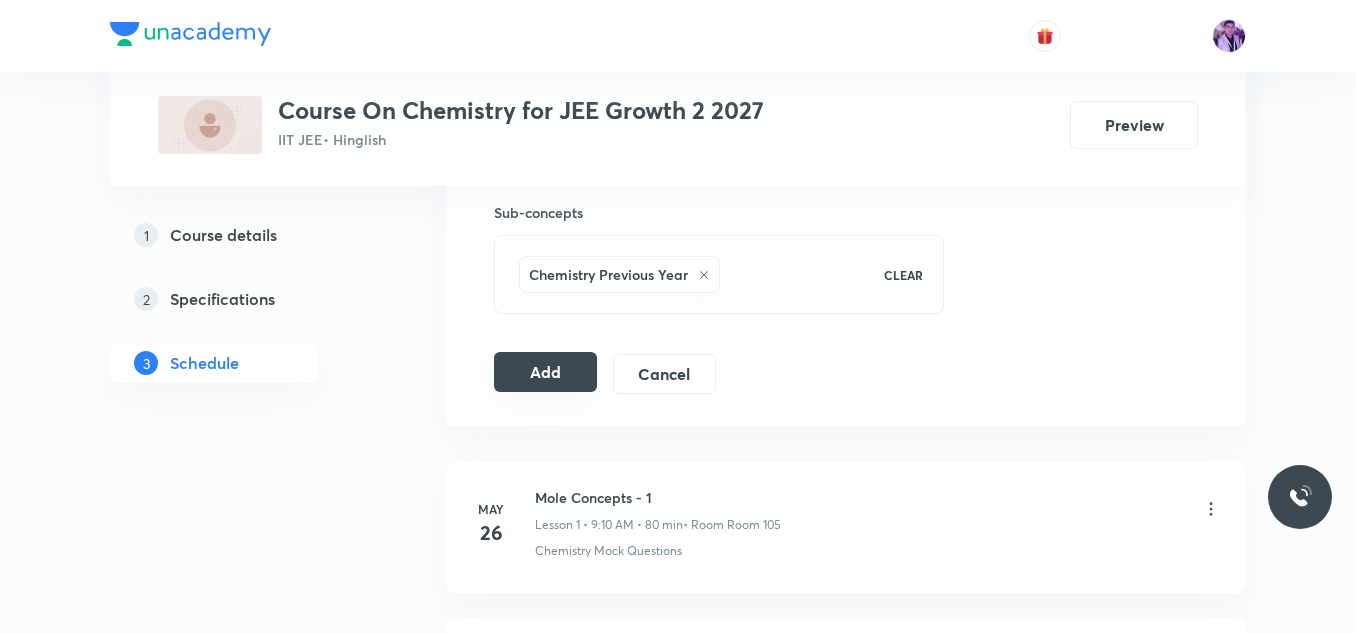 click on "Add" at bounding box center [545, 372] 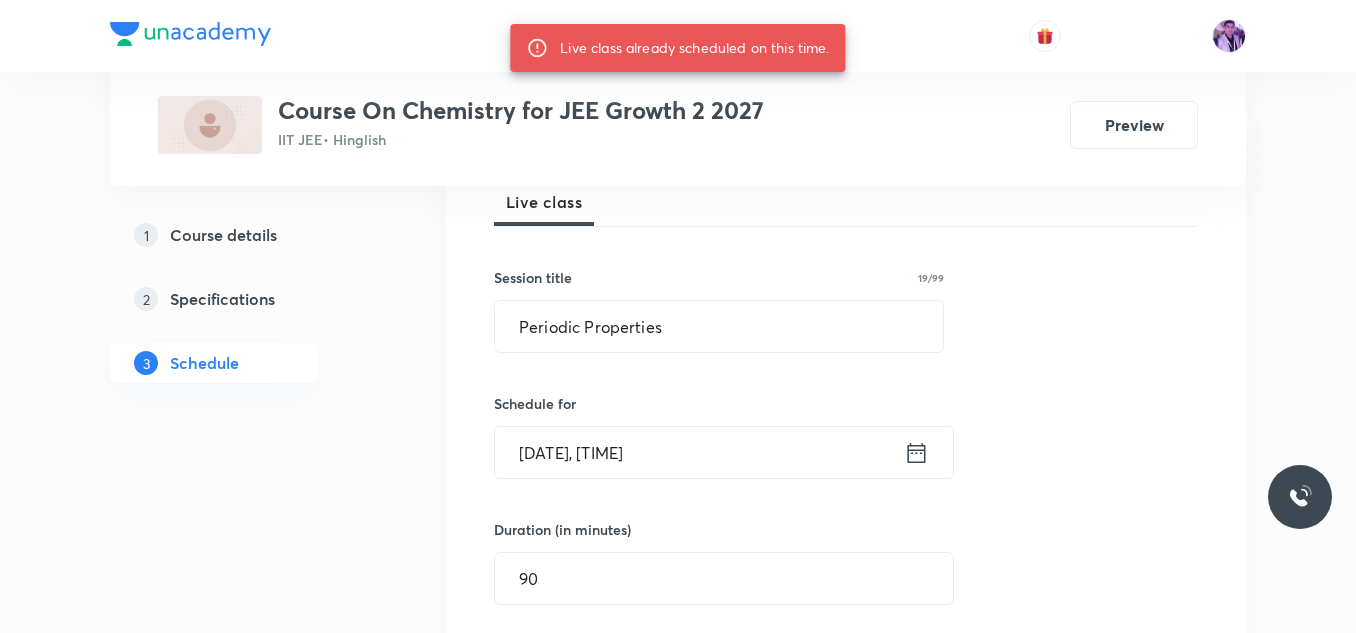 scroll, scrollTop: 400, scrollLeft: 0, axis: vertical 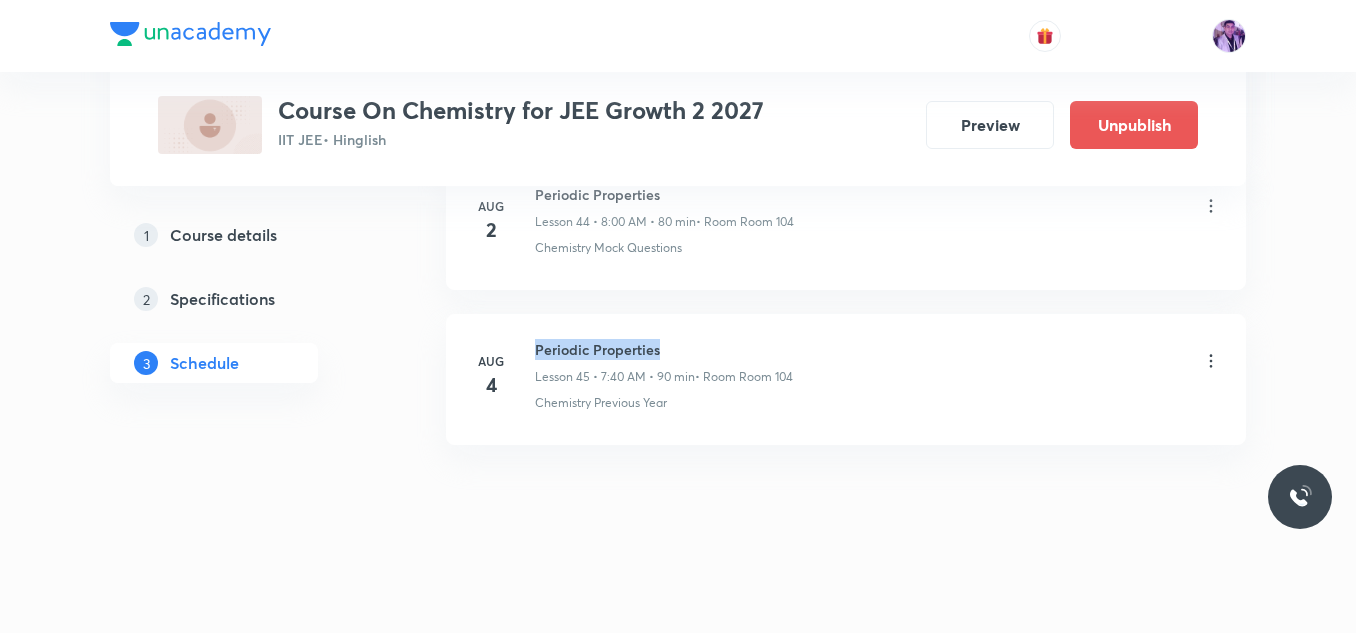 drag, startPoint x: 538, startPoint y: 343, endPoint x: 692, endPoint y: 339, distance: 154.05194 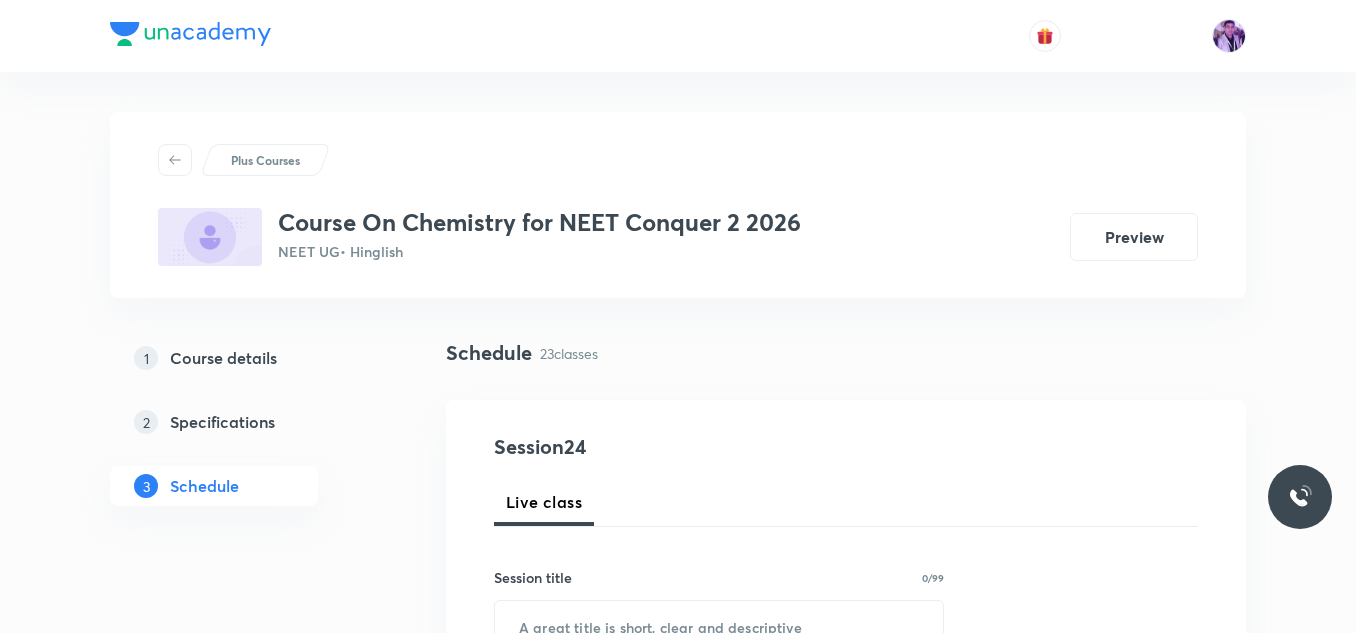 scroll, scrollTop: 4535, scrollLeft: 0, axis: vertical 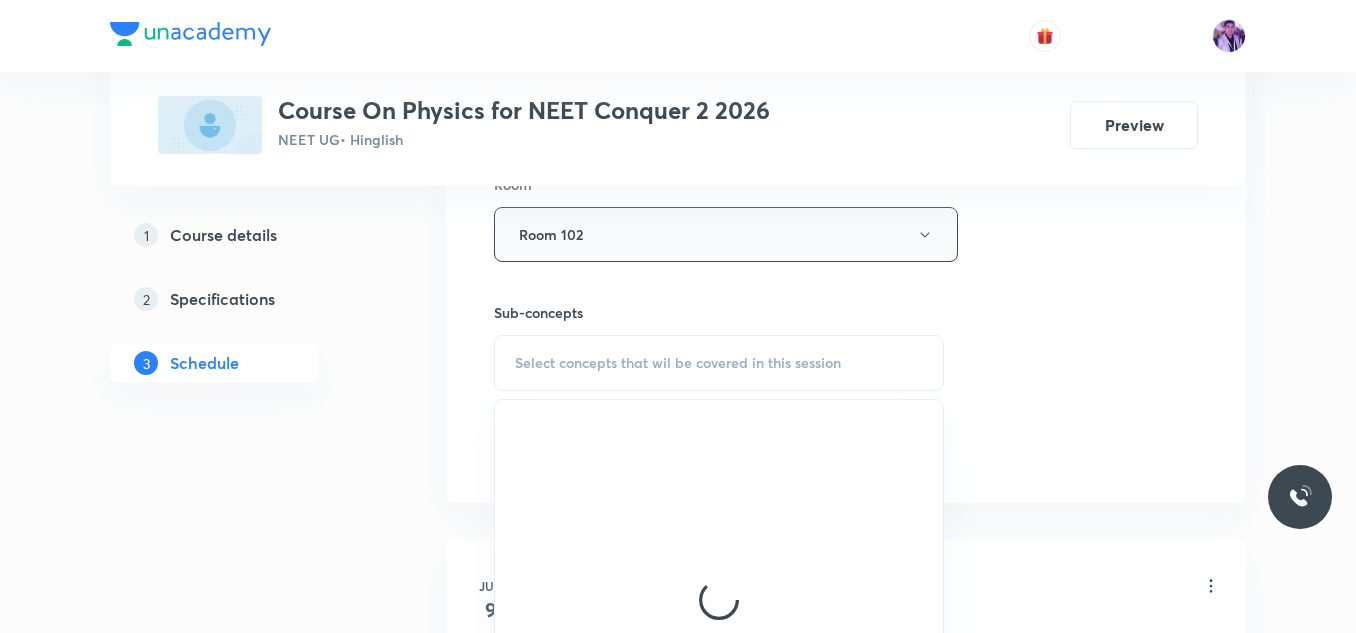 click on "Room 102" at bounding box center [726, 234] 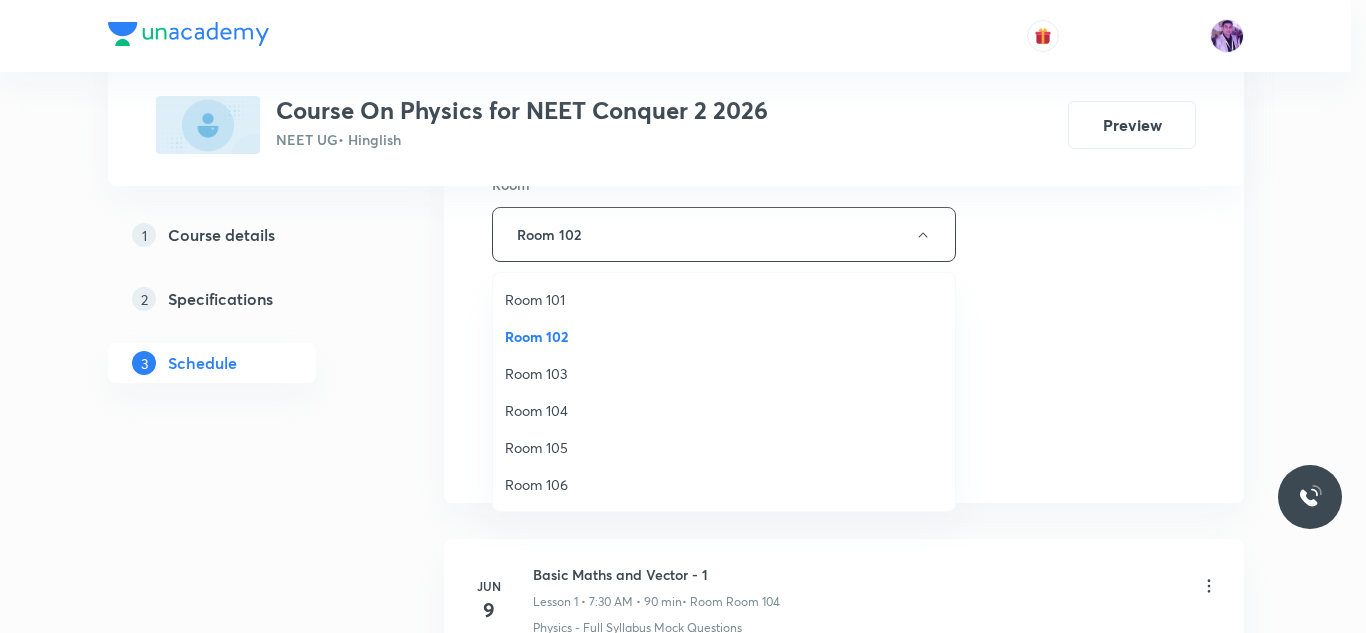 click on "Room 103" at bounding box center (724, 373) 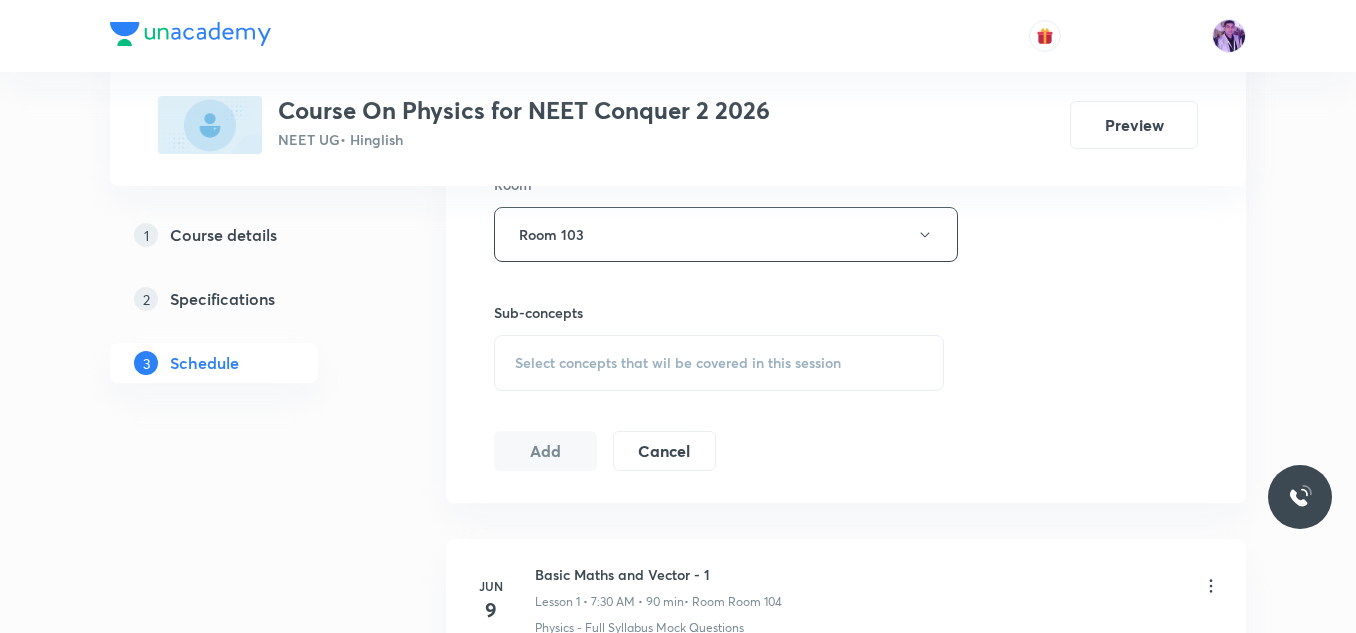 click on "Select concepts that wil be covered in this session" at bounding box center (719, 363) 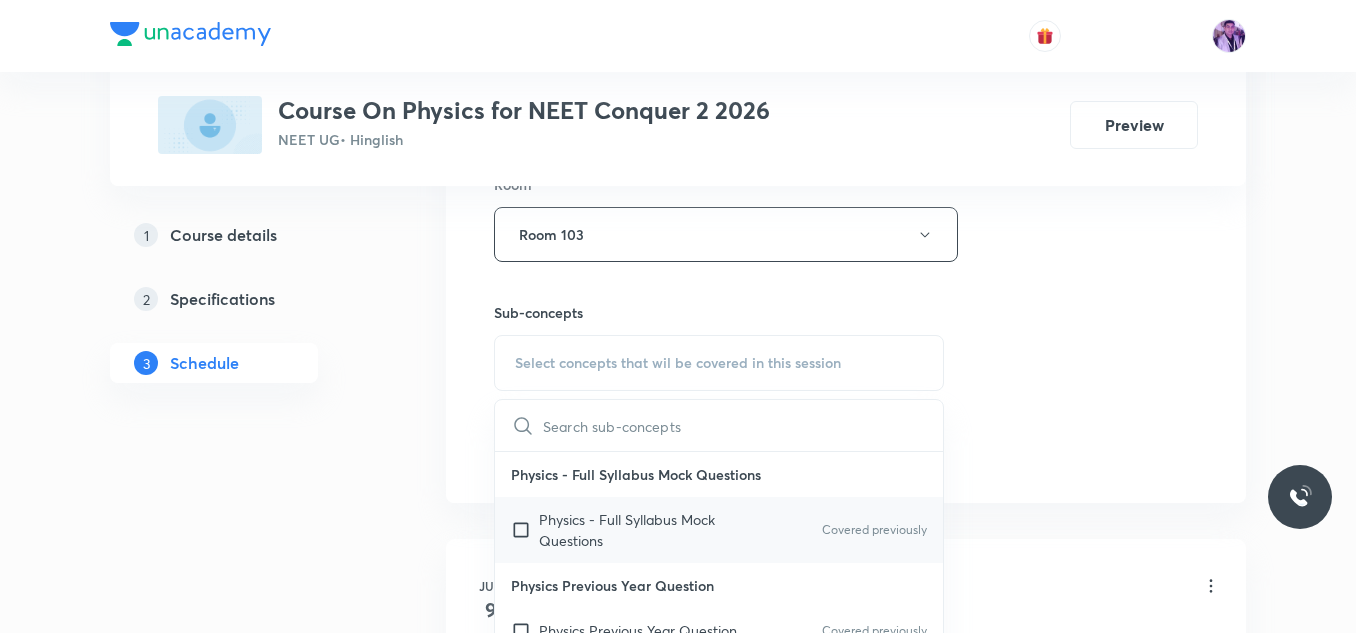 click on "Physics - Full Syllabus Mock Questions Covered previously" at bounding box center (719, 530) 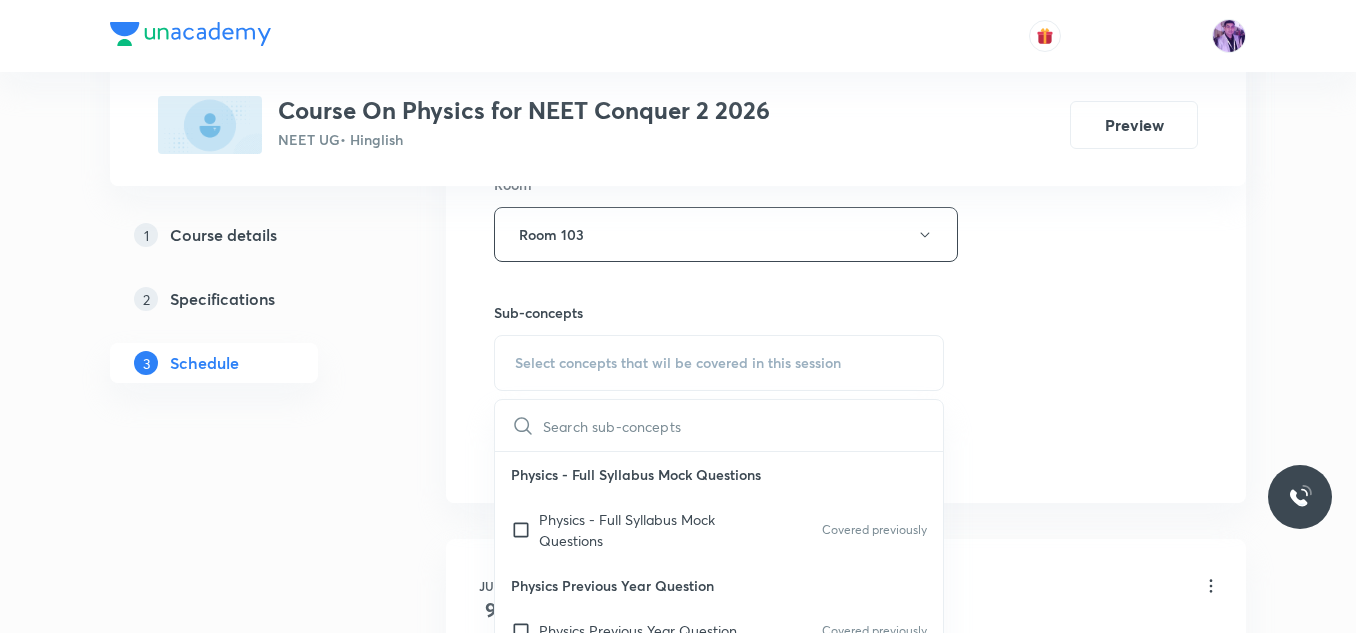 checkbox on "true" 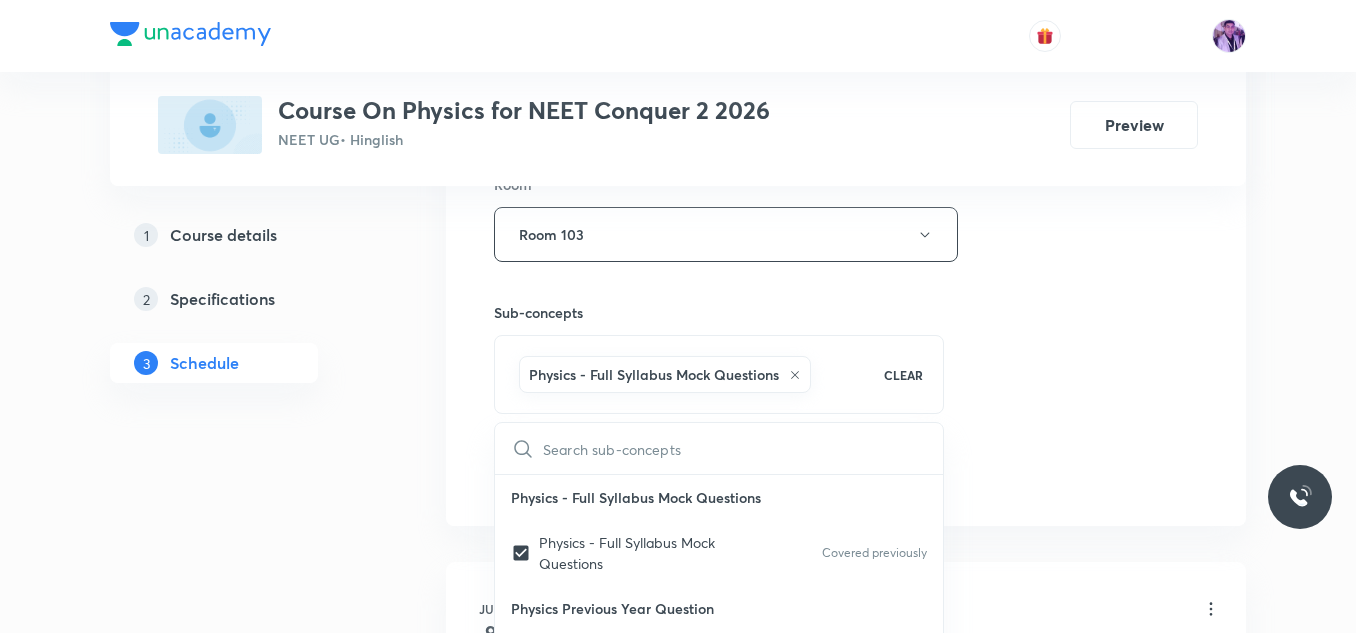 click on "Plus Courses Course On Physics for NEET Conquer 2 2026 NEET UG  • Hinglish Preview 1 Course details 2 Specifications 3 Schedule Schedule 35  classes Session  36 Live class Session title 15/99 Circular Motion ​ Schedule for Aug 4, 2025, 9:00 AM ​ Duration (in minutes) 80 ​   Session type Online Offline Room Room 103 Sub-concepts Physics - Full Syllabus Mock Questions CLEAR ​ Physics - Full Syllabus Mock Questions Physics - Full Syllabus Mock Questions Covered previously Physics Previous Year Question Physics Previous Year Question Covered previously Units & Dimensions Physical quantity Covered previously Applications of Dimensional Analysis Covered previously Significant Figures Units of Physical Quantities System of Units Dimensions of Some Mathematical Functions Unit and Dimension Product of Two Vectors Subtraction of Vectors Cross Product Least Count Analysis Errors of Measurement Vernier Callipers Screw Gauge Zero Error Basic Mathematics Elementary Algebra Elementary Trigonometry Functions Error" at bounding box center (678, 2663) 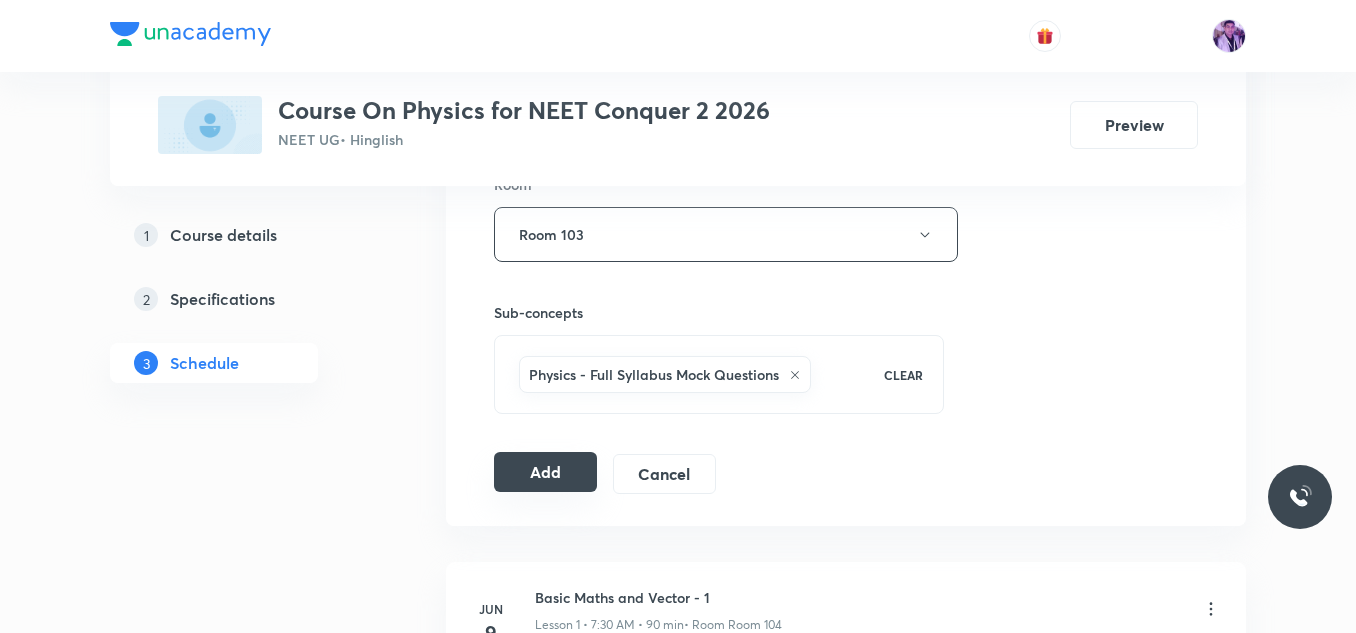 click on "Add" at bounding box center [545, 472] 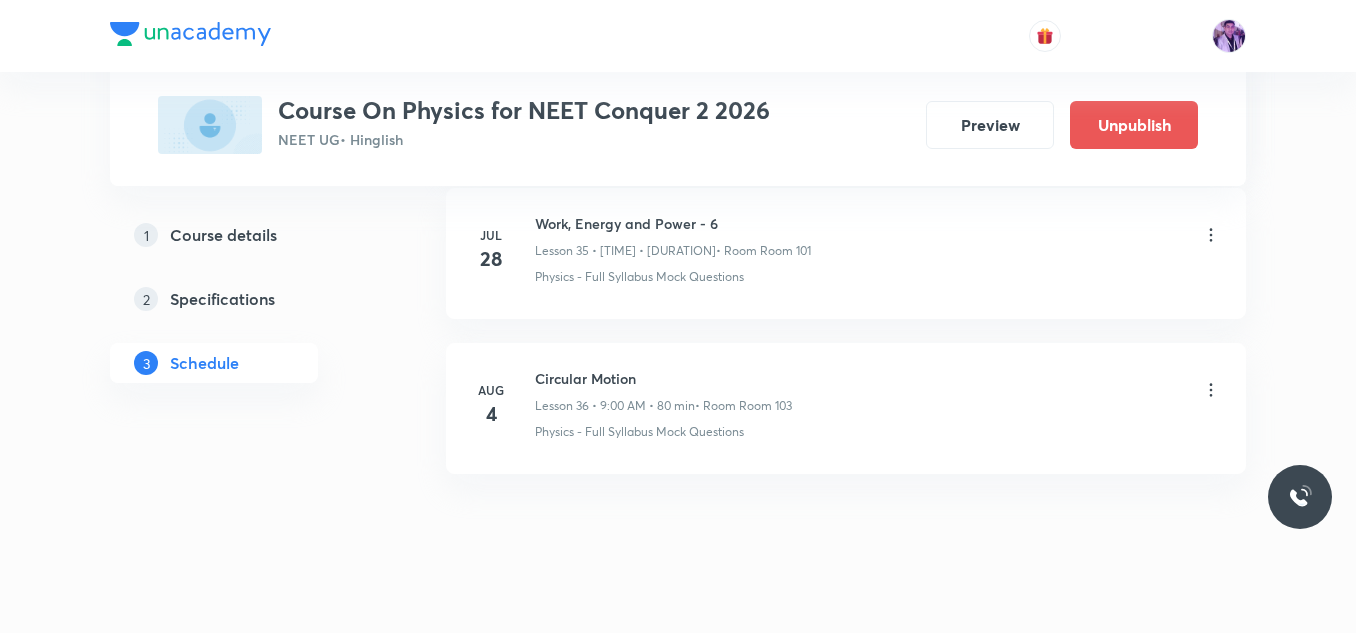 scroll, scrollTop: 5631, scrollLeft: 0, axis: vertical 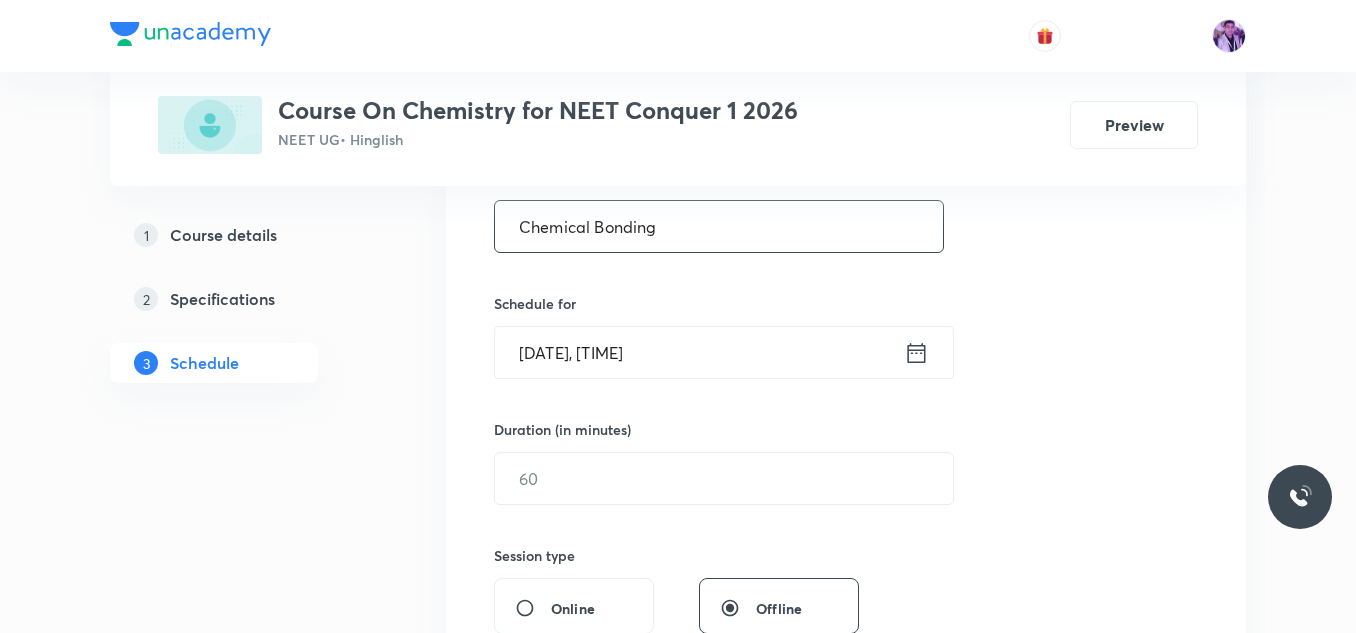 type on "Chemical Bonding" 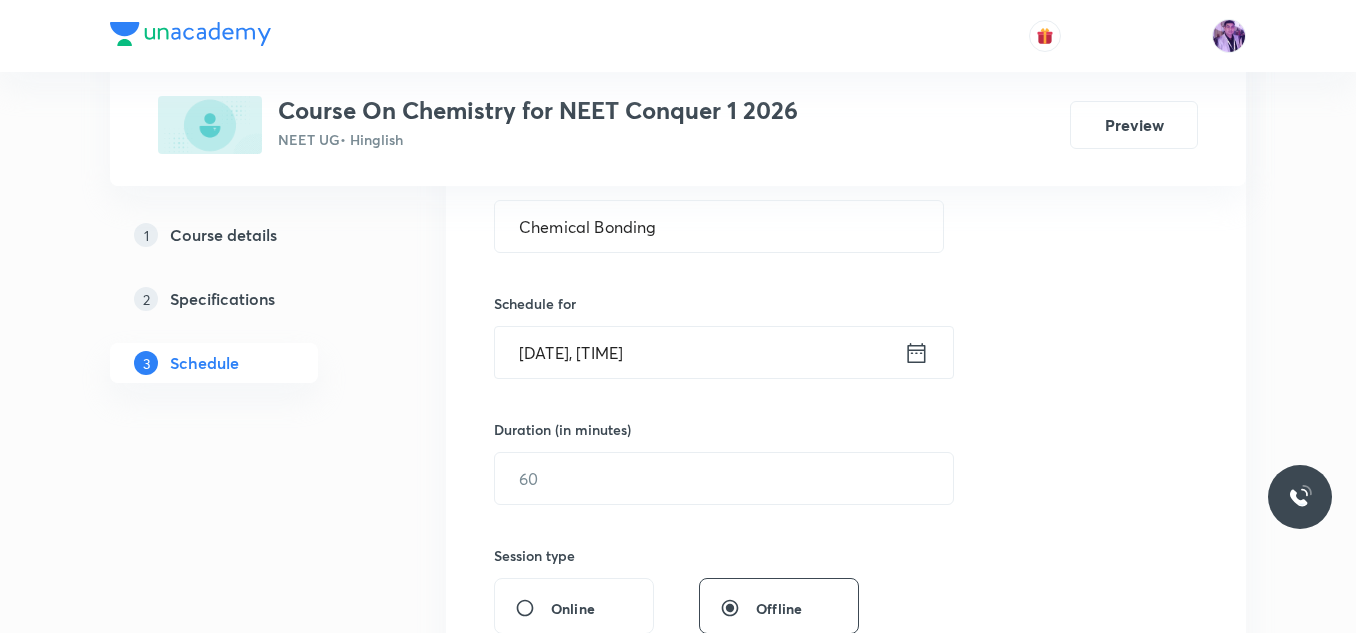 click on "[DATE], [TIME]" at bounding box center [699, 352] 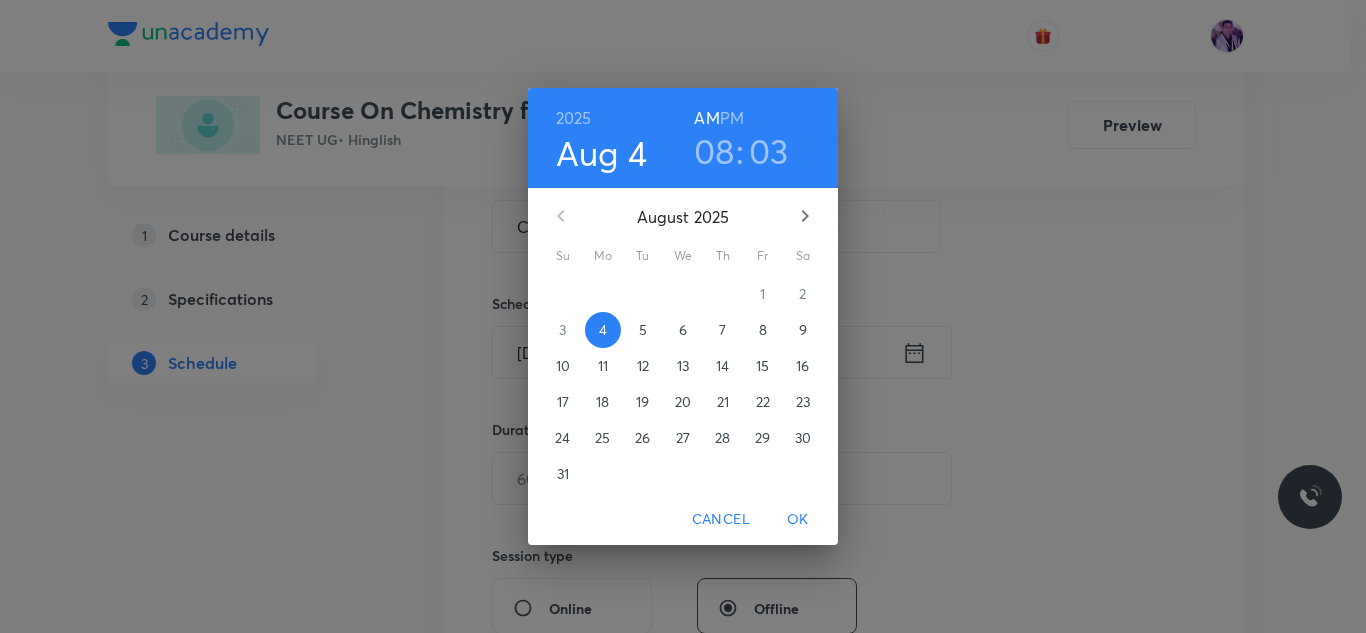 click on "08" at bounding box center [714, 151] 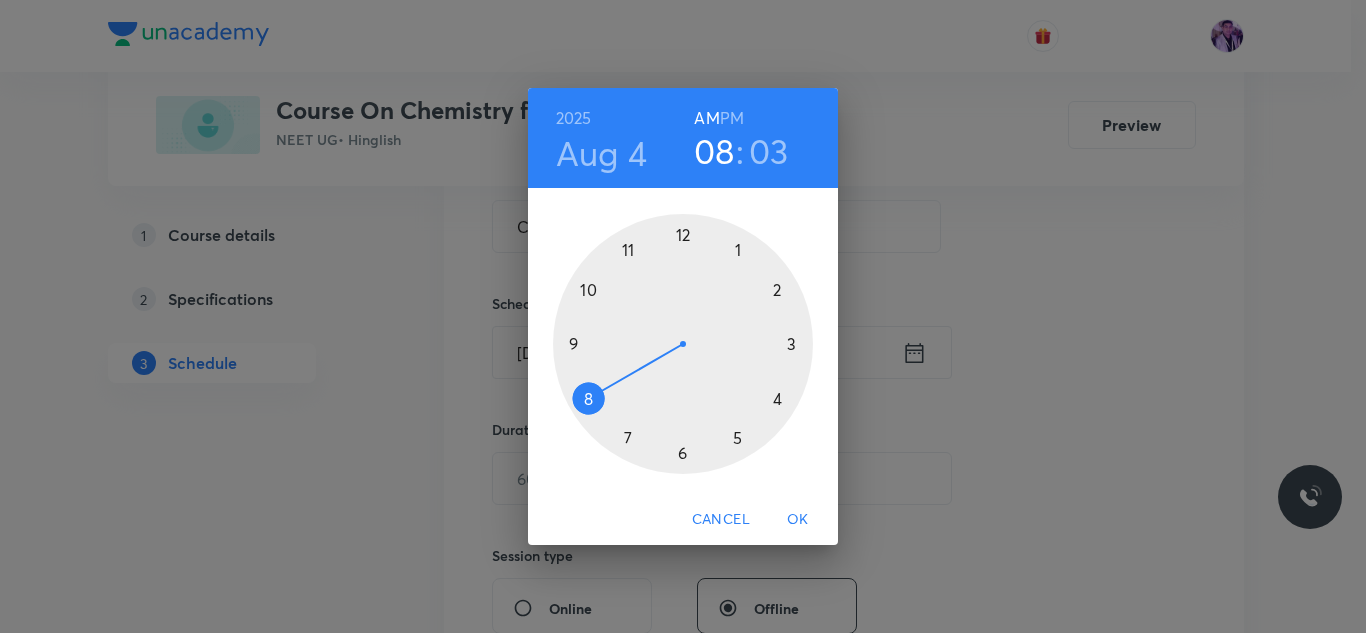 click at bounding box center [683, 344] 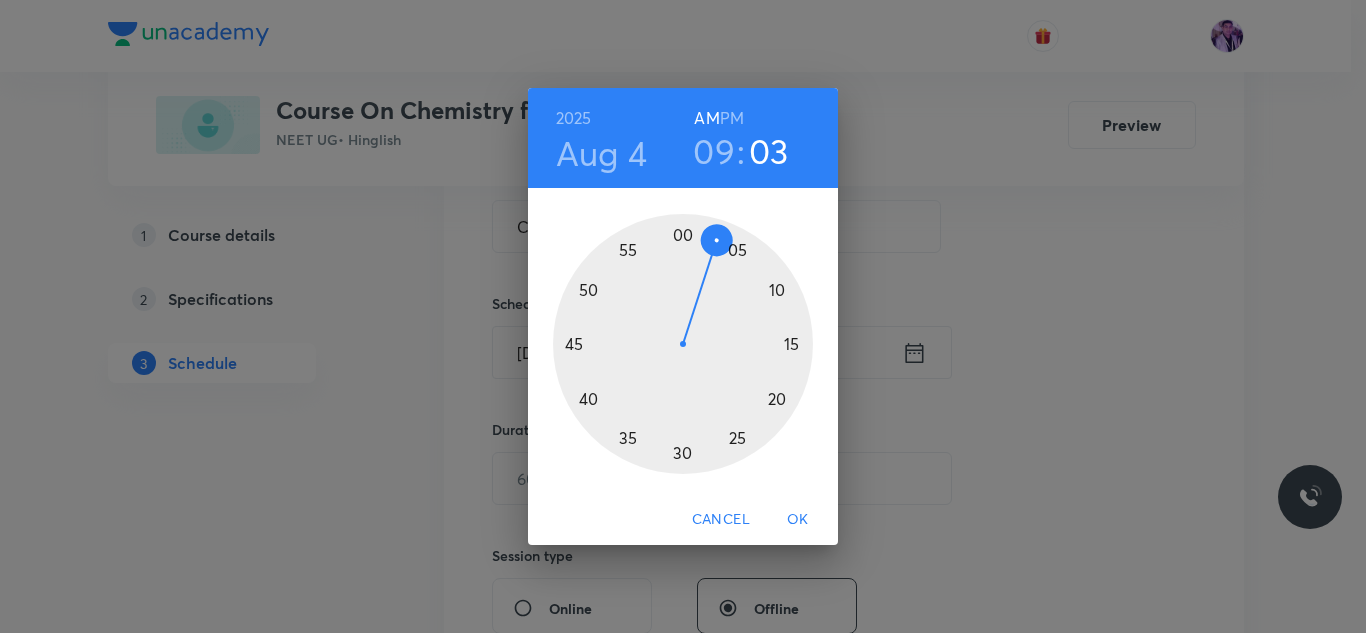 click at bounding box center (683, 344) 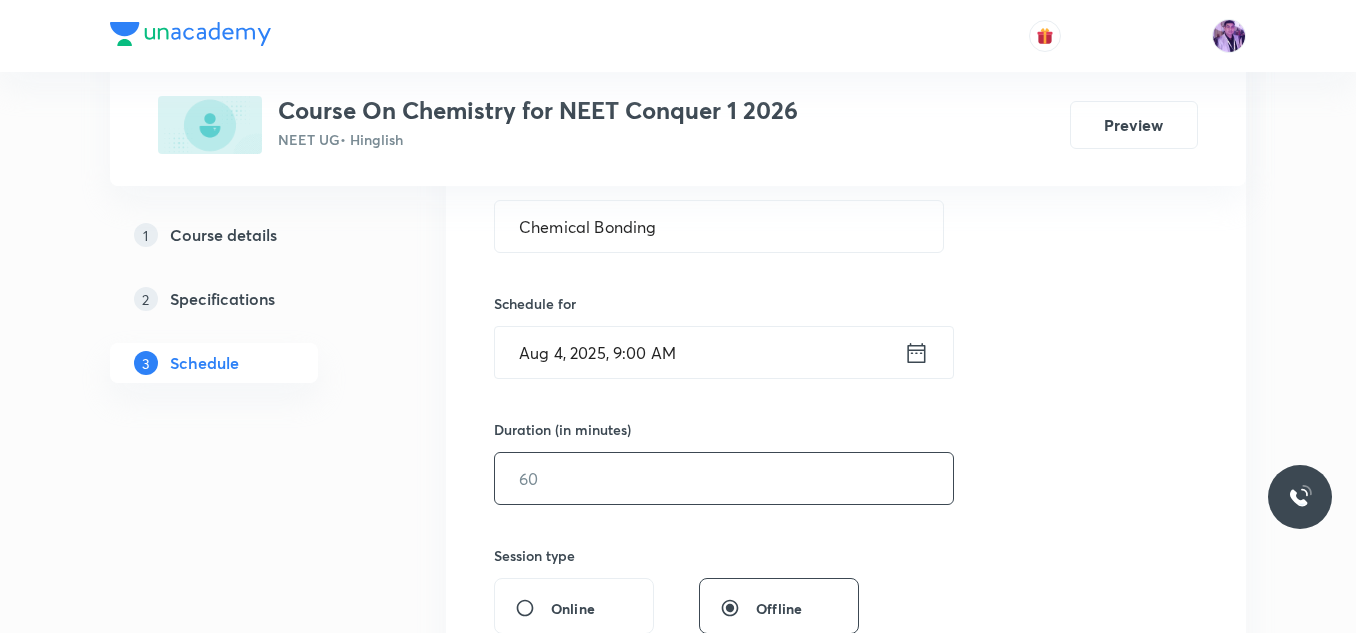 click at bounding box center (724, 478) 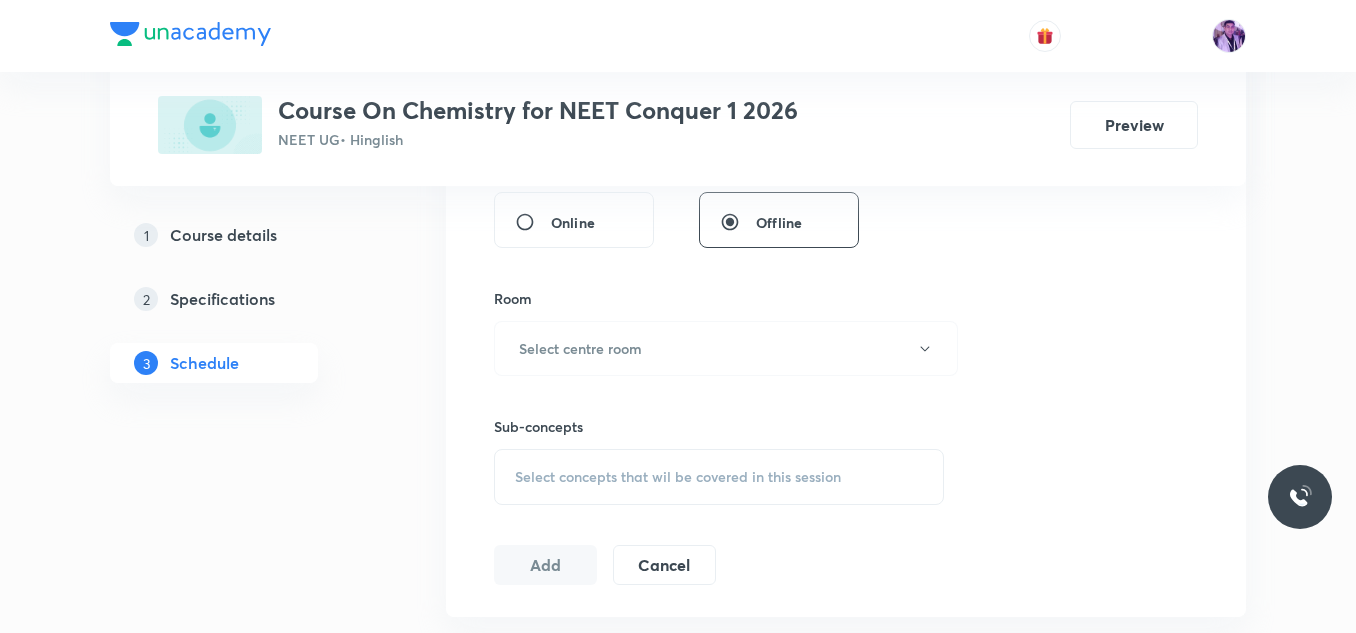 scroll, scrollTop: 800, scrollLeft: 0, axis: vertical 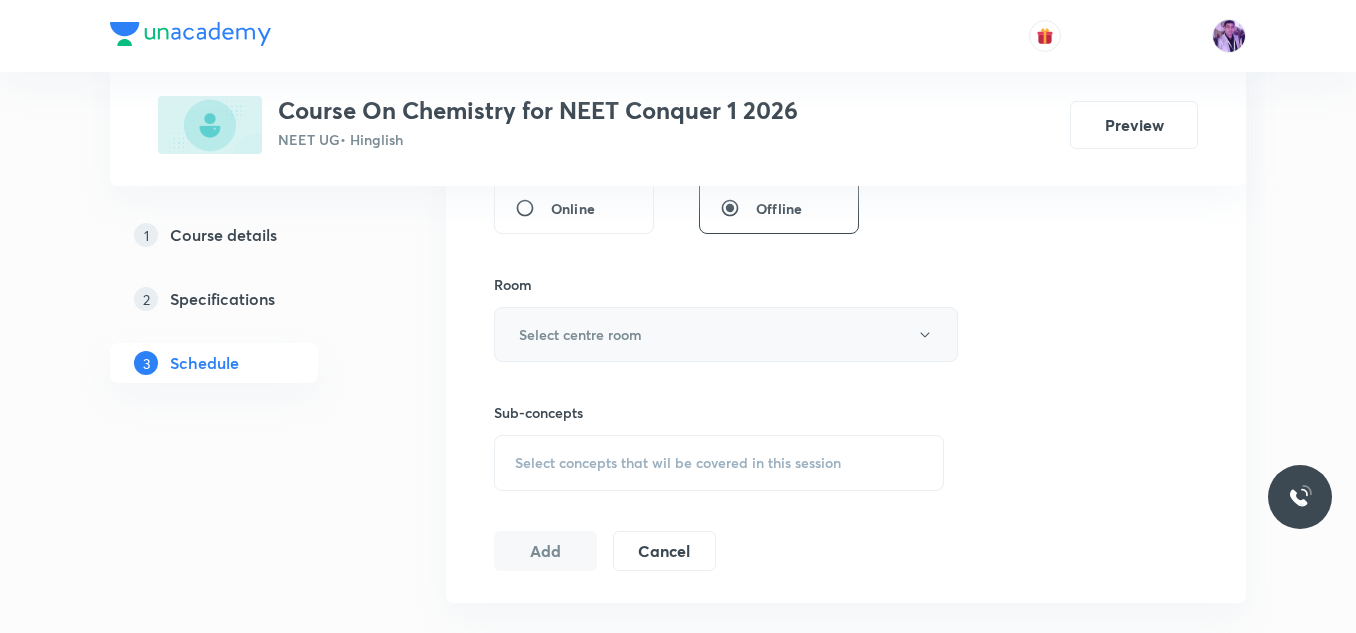 type on "80" 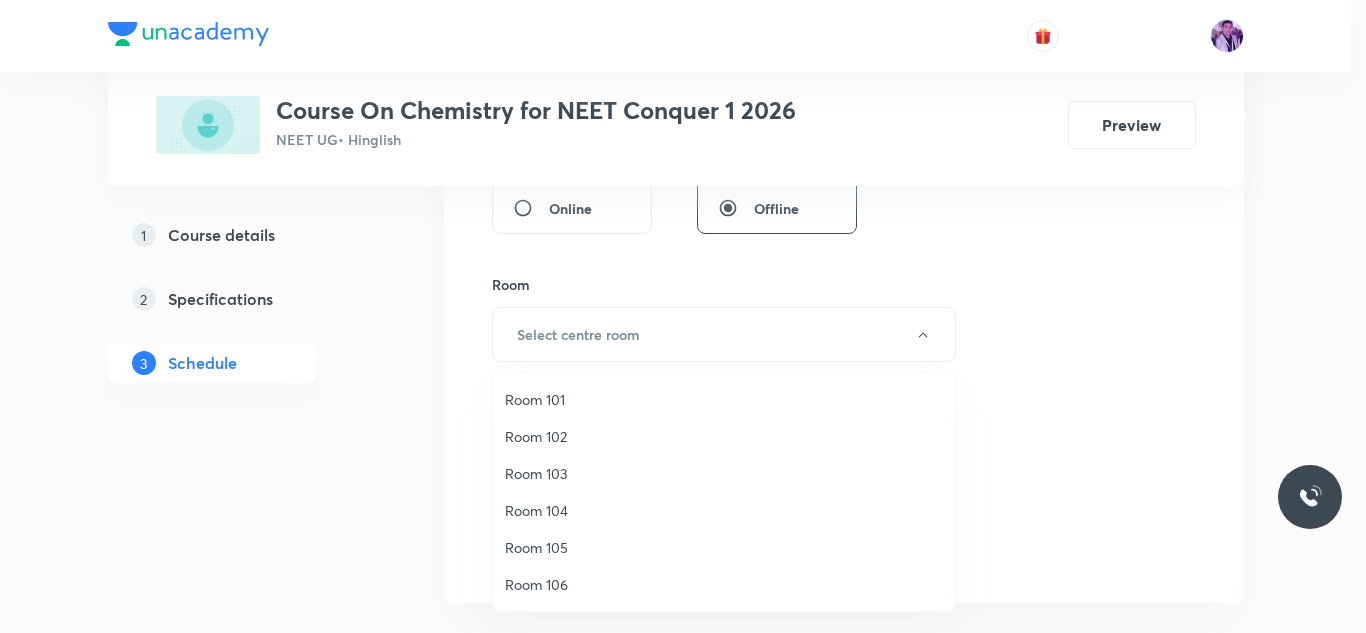 click on "Room 102" at bounding box center (724, 436) 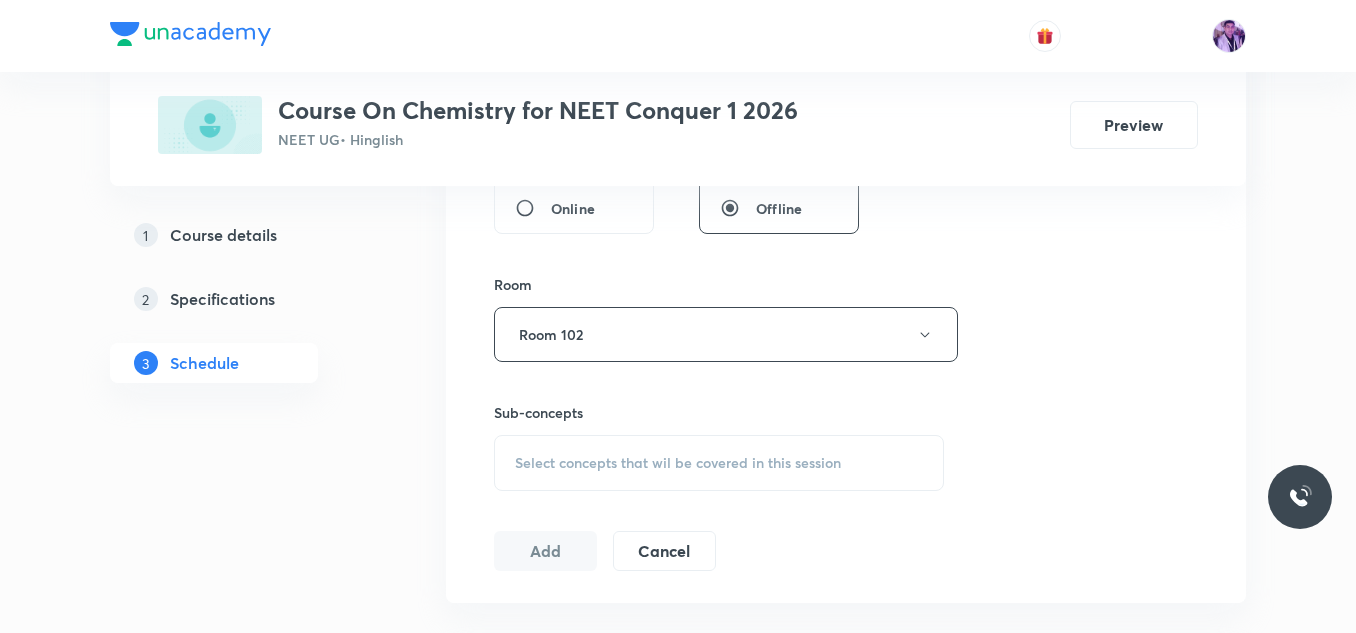 click on "Select concepts that wil be covered in this session" at bounding box center [678, 463] 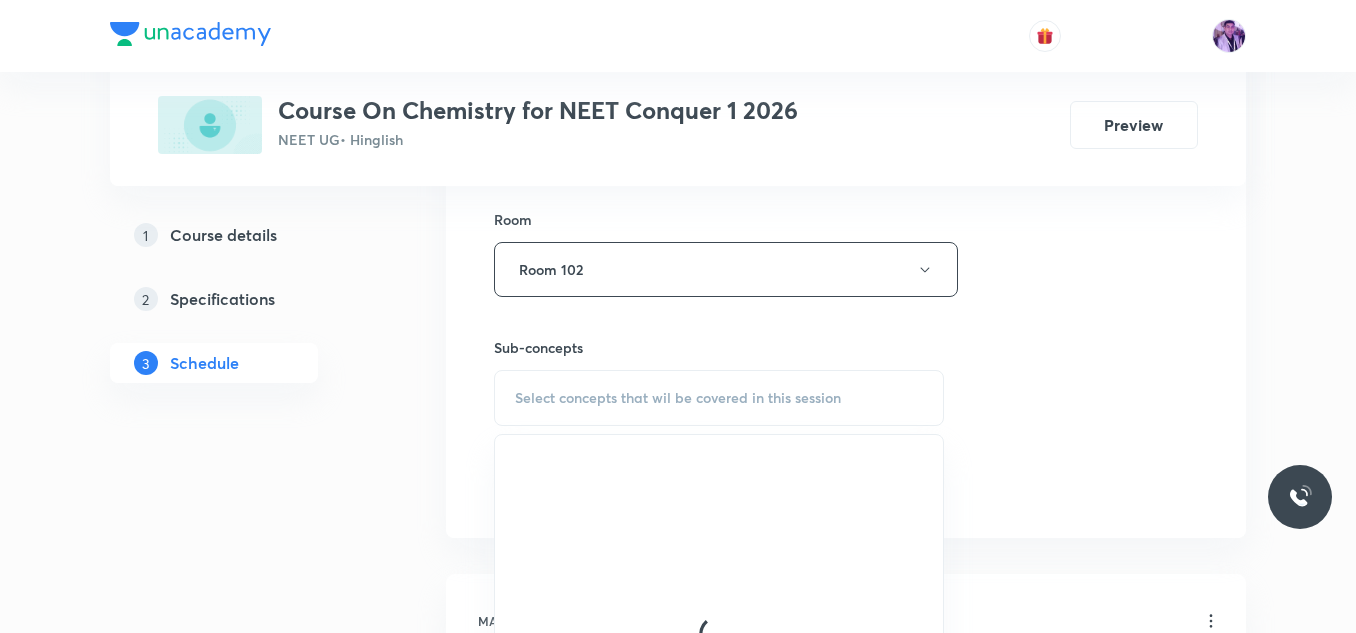 scroll, scrollTop: 900, scrollLeft: 0, axis: vertical 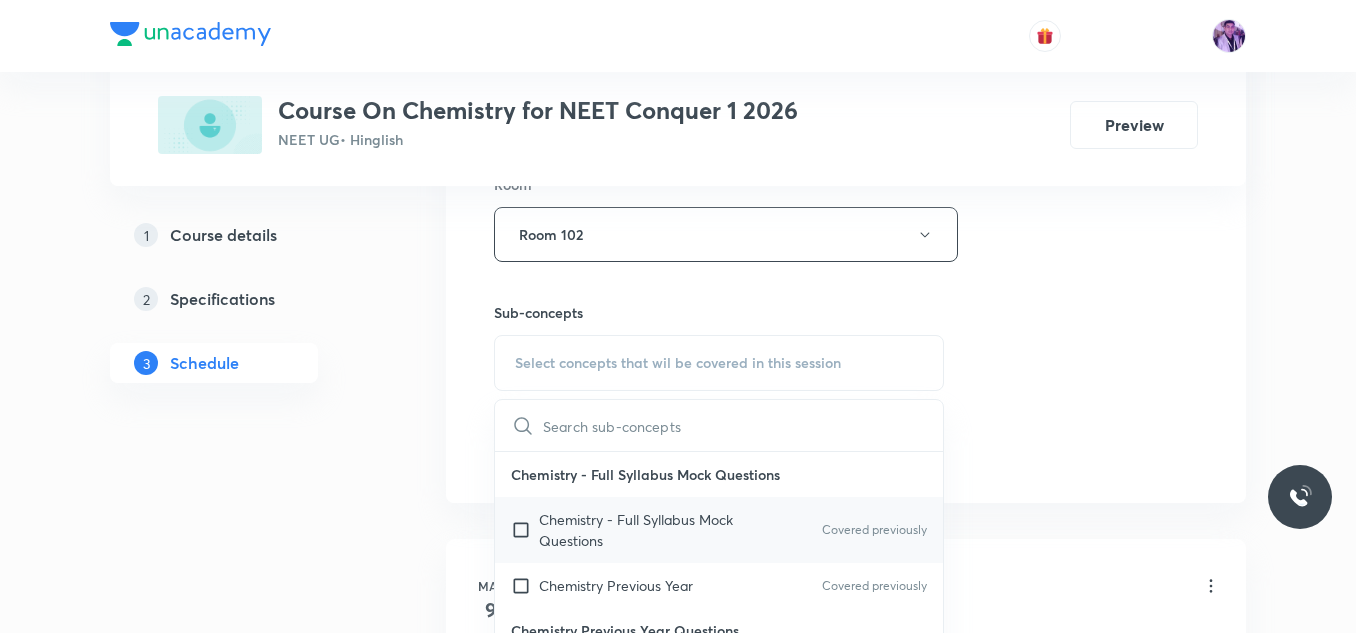 click on "Chemistry - Full Syllabus Mock Questions" at bounding box center (640, 530) 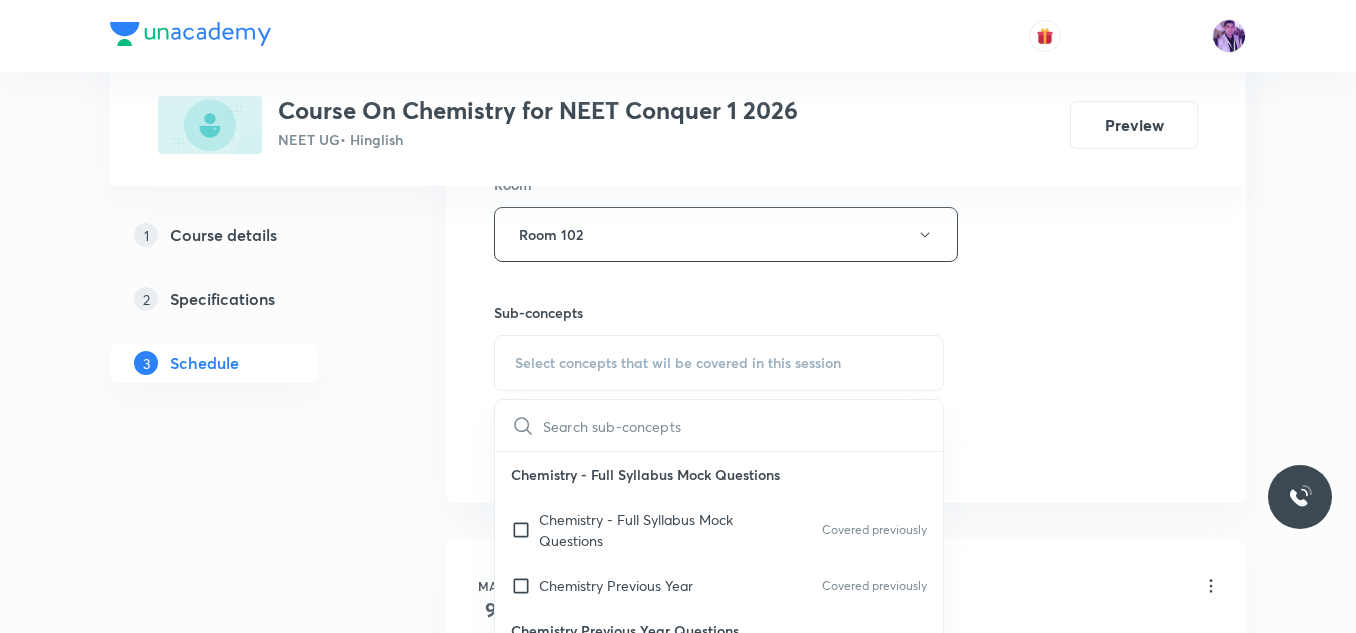 checkbox on "true" 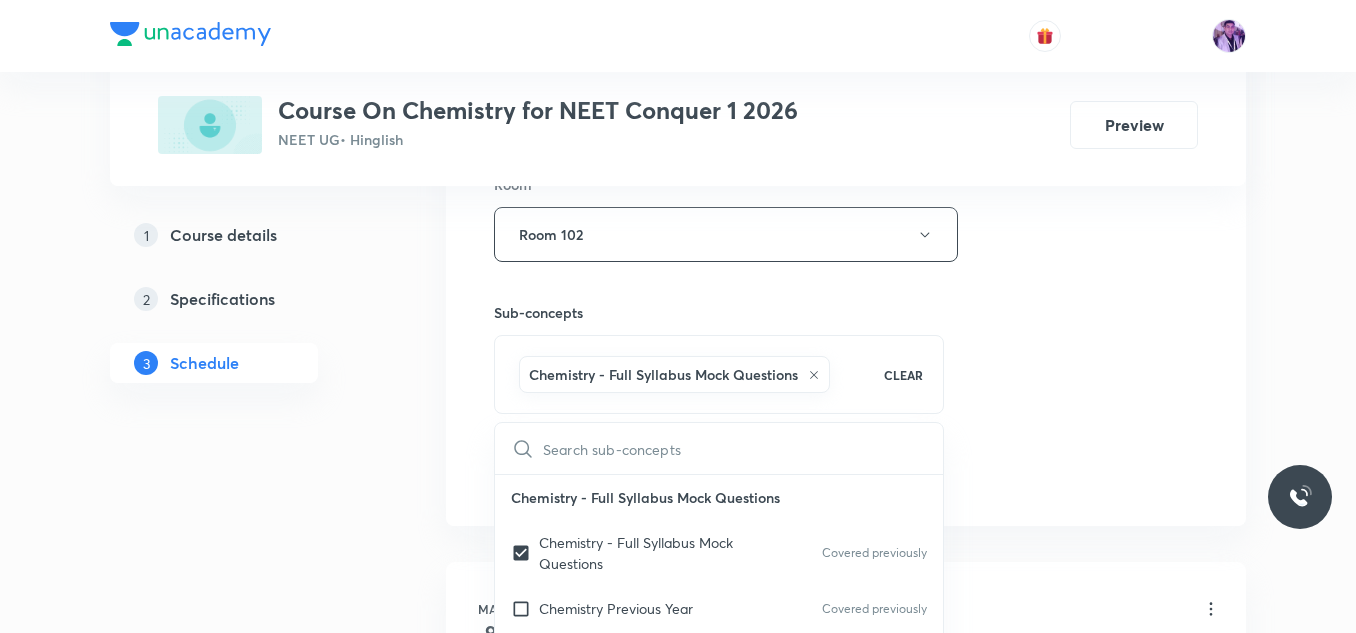click on "Plus Courses Course On Chemistry for NEET Conquer 1 2026 NEET UG  • Hinglish Preview 1 Course details 2 Specifications 3 Schedule Schedule 35  classes Session  36 Live class Session title 16/99 Chemical Bonding ​ Schedule for Aug 4, 2025, 9:00 AM ​ Duration (in minutes) 80 ​   Session type Online Offline Room Room 102 Sub-concepts Chemistry - Full Syllabus Mock Questions CLEAR ​ Chemistry - Full Syllabus Mock Questions Chemistry - Full Syllabus Mock Questions Covered previously Chemistry Previous Year Covered previously Chemistry Previous Year Questions Chemistry Previous Year Questions Covered previously General Topics & Mole Concept Basic Concepts Covered previously Mole – Basic Introduction Percentage Composition Stoichiometry Principle of Atom Conservation (POAC) Relation between Stoichiometric Quantities Application of Mole Concept: Gravimetric Analysis Electronic Configuration Of Atoms (Hund's rule)  Quantum Numbers (Magnetic Quantum no.) Covered previously Mean Molar Mass or Molecular Mass" at bounding box center (678, 2663) 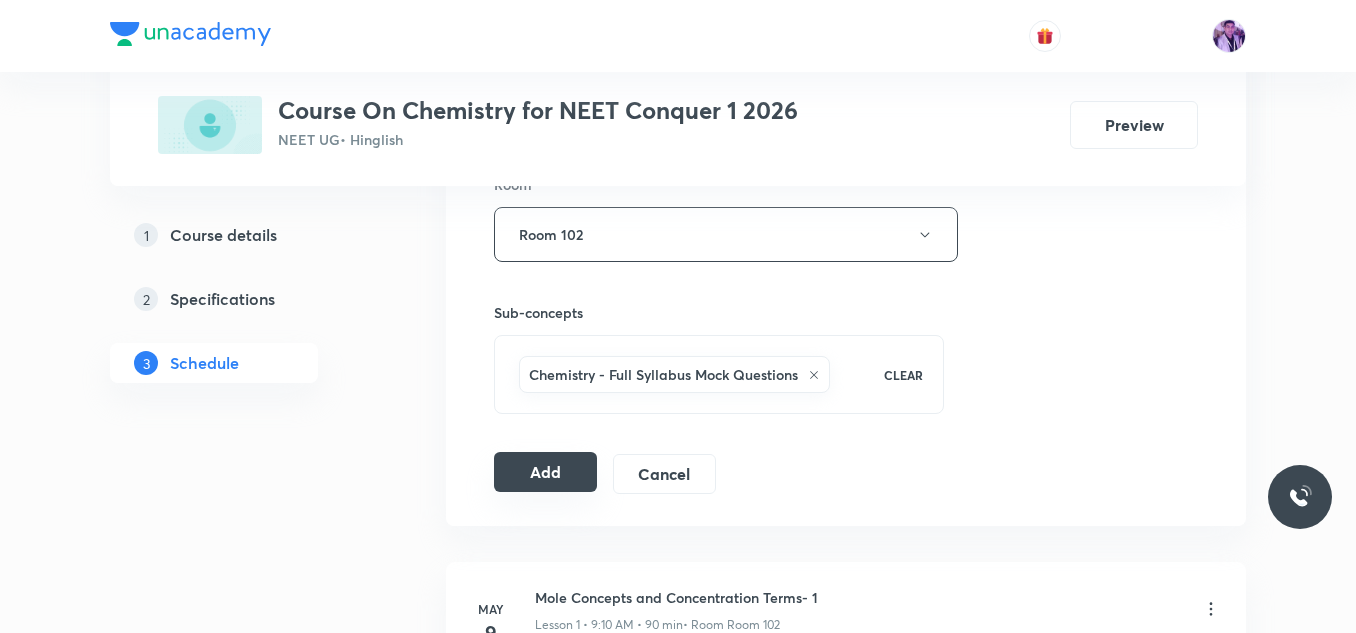 click on "Add" at bounding box center (545, 472) 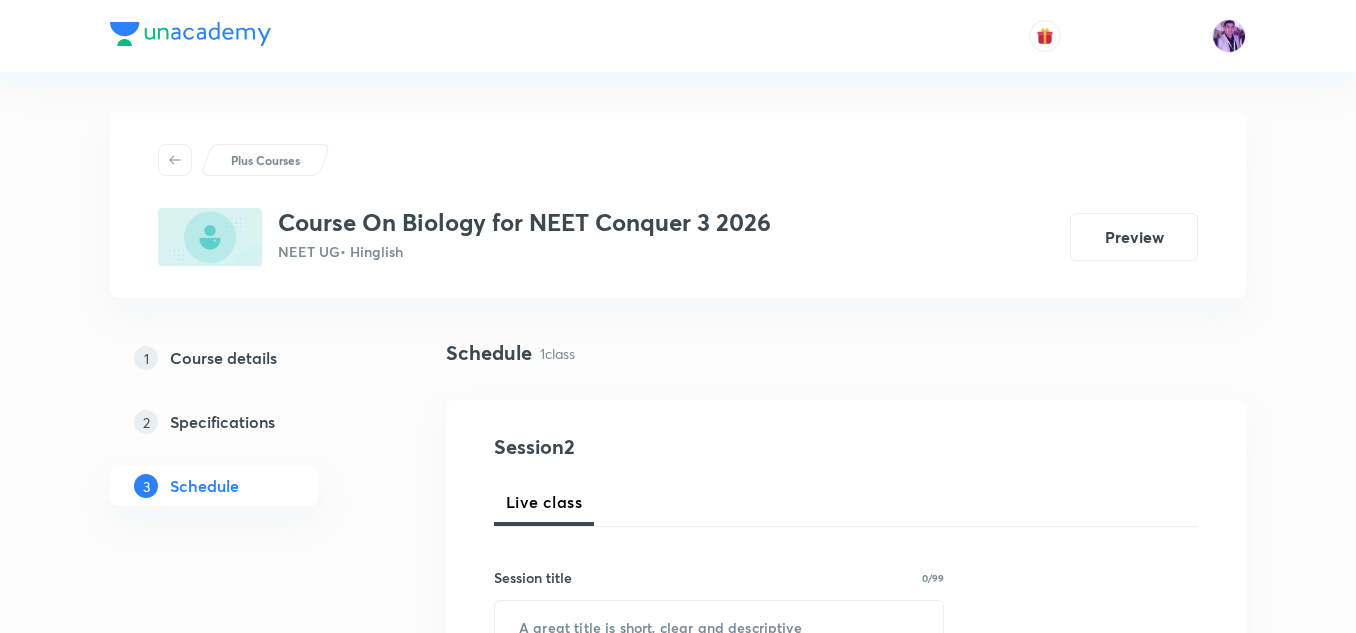 scroll, scrollTop: 1125, scrollLeft: 0, axis: vertical 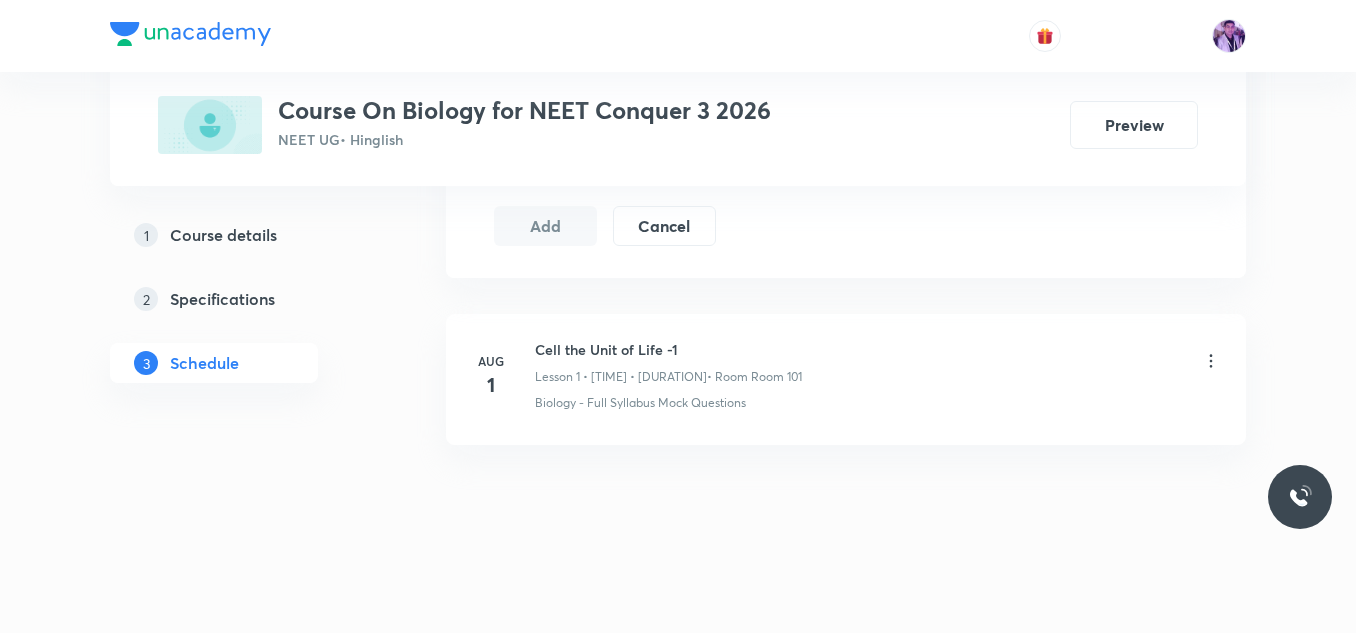 click on "Cell the Unit of Life -1" at bounding box center (668, 349) 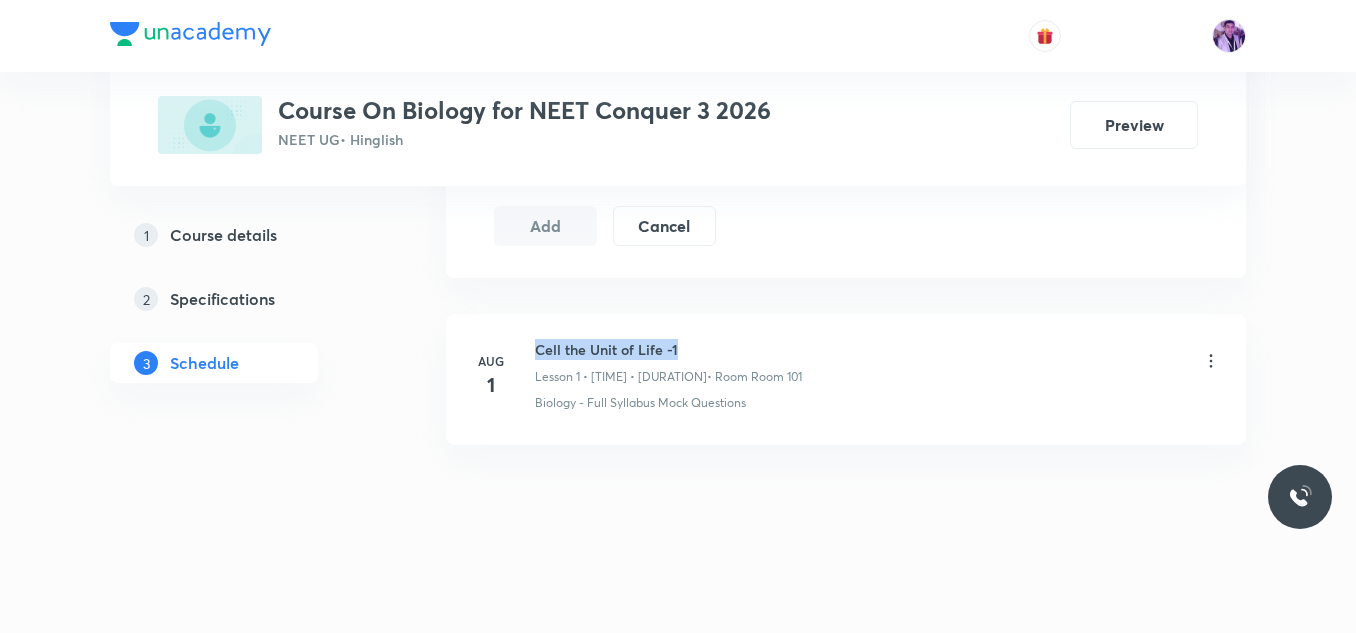 drag, startPoint x: 537, startPoint y: 349, endPoint x: 692, endPoint y: 343, distance: 155.11609 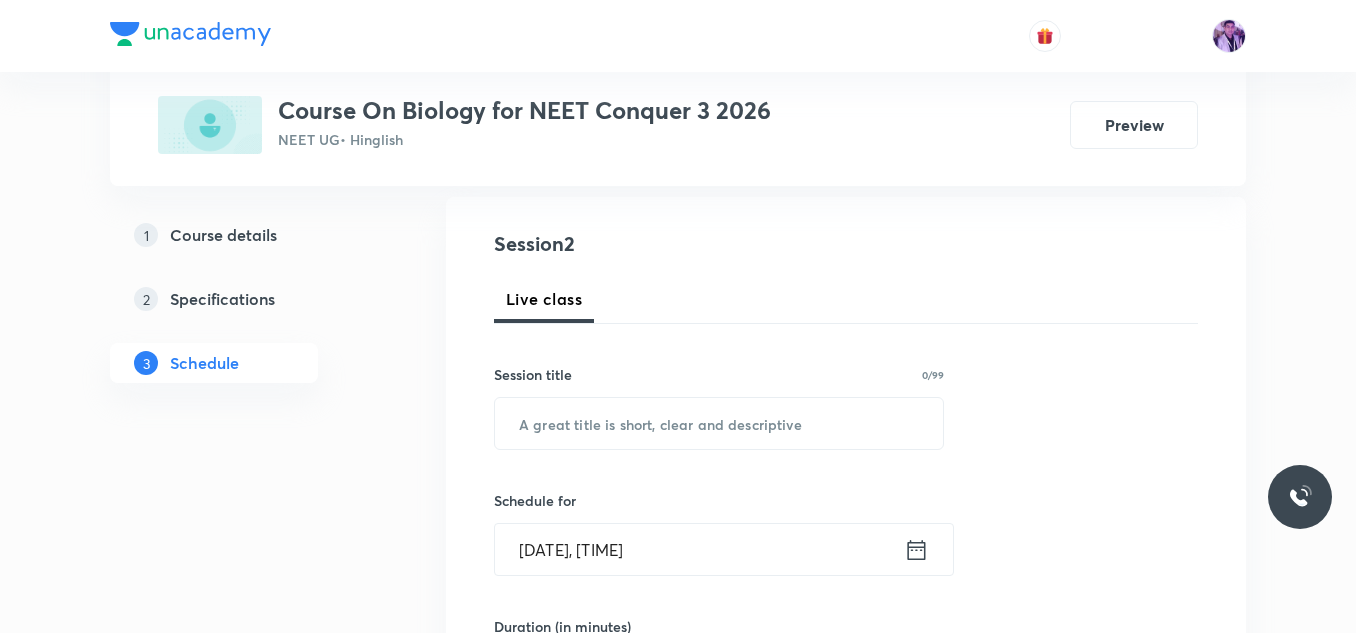 scroll, scrollTop: 311, scrollLeft: 0, axis: vertical 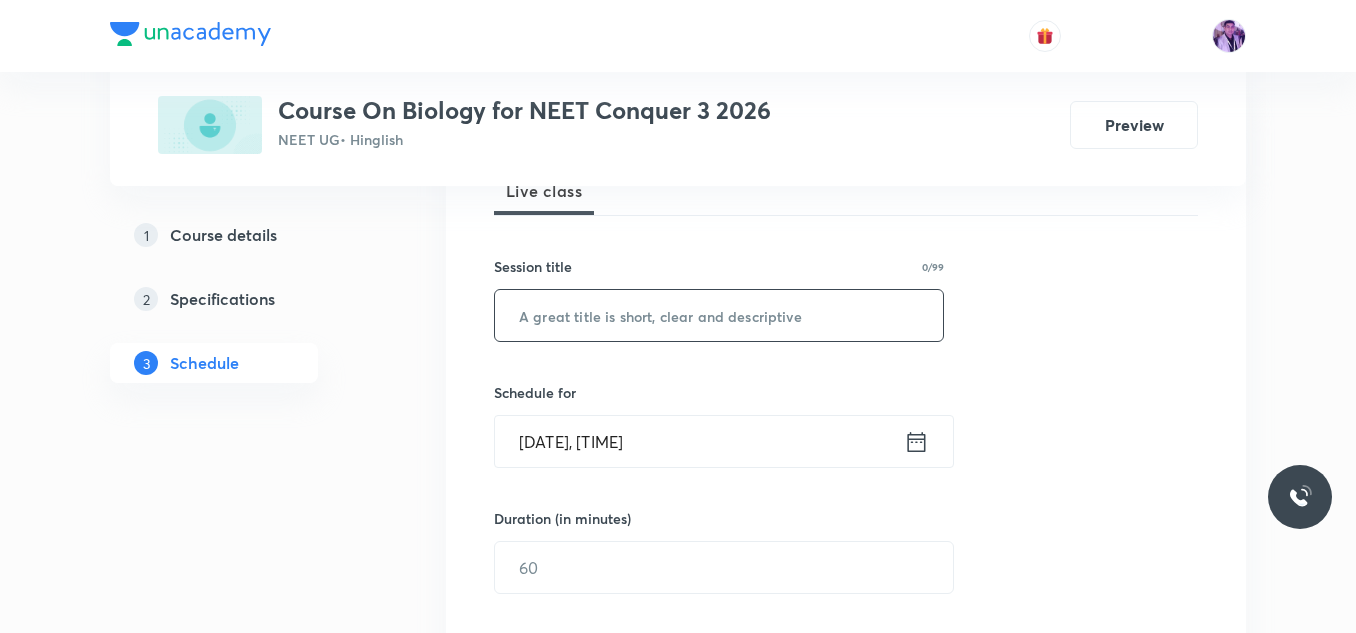 click at bounding box center (719, 315) 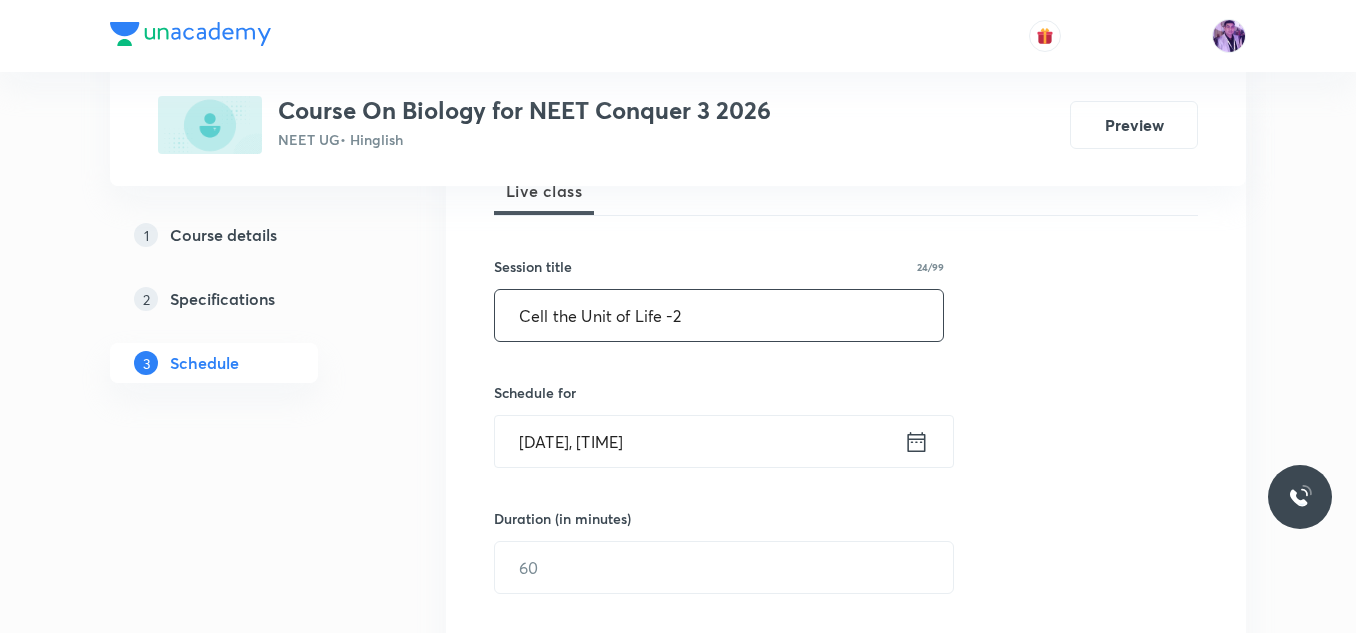 type on "Cell the Unit of Life -2" 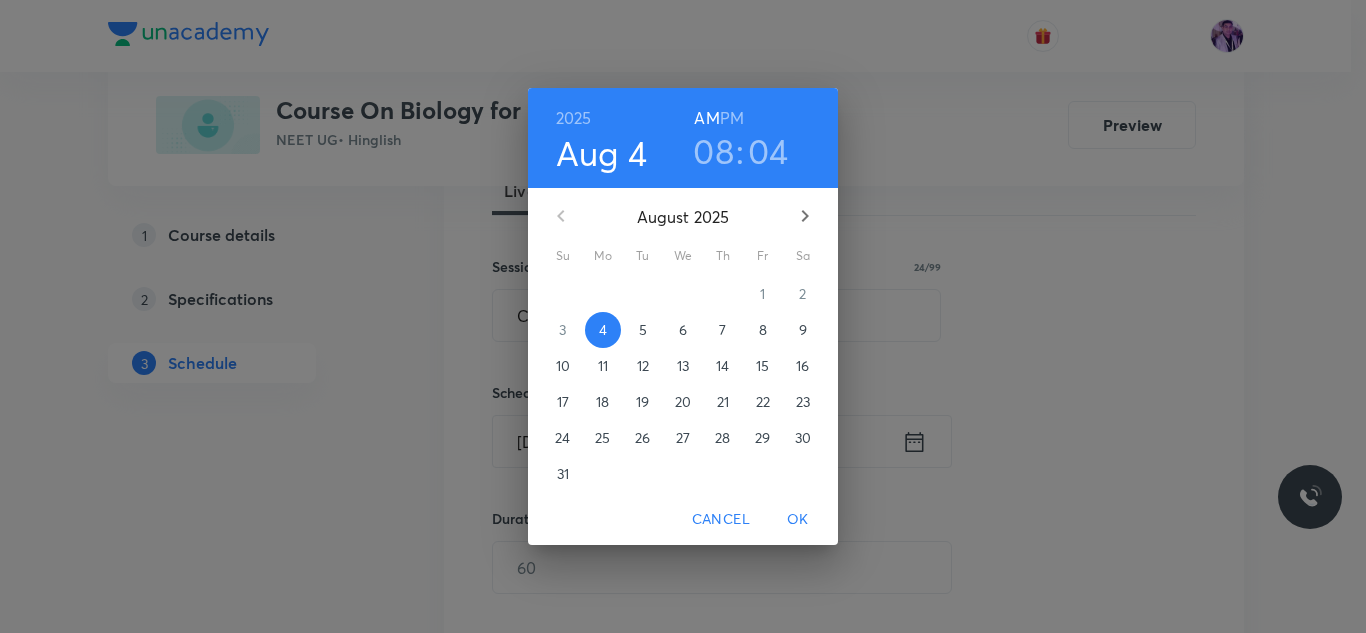 click on "08" at bounding box center (713, 151) 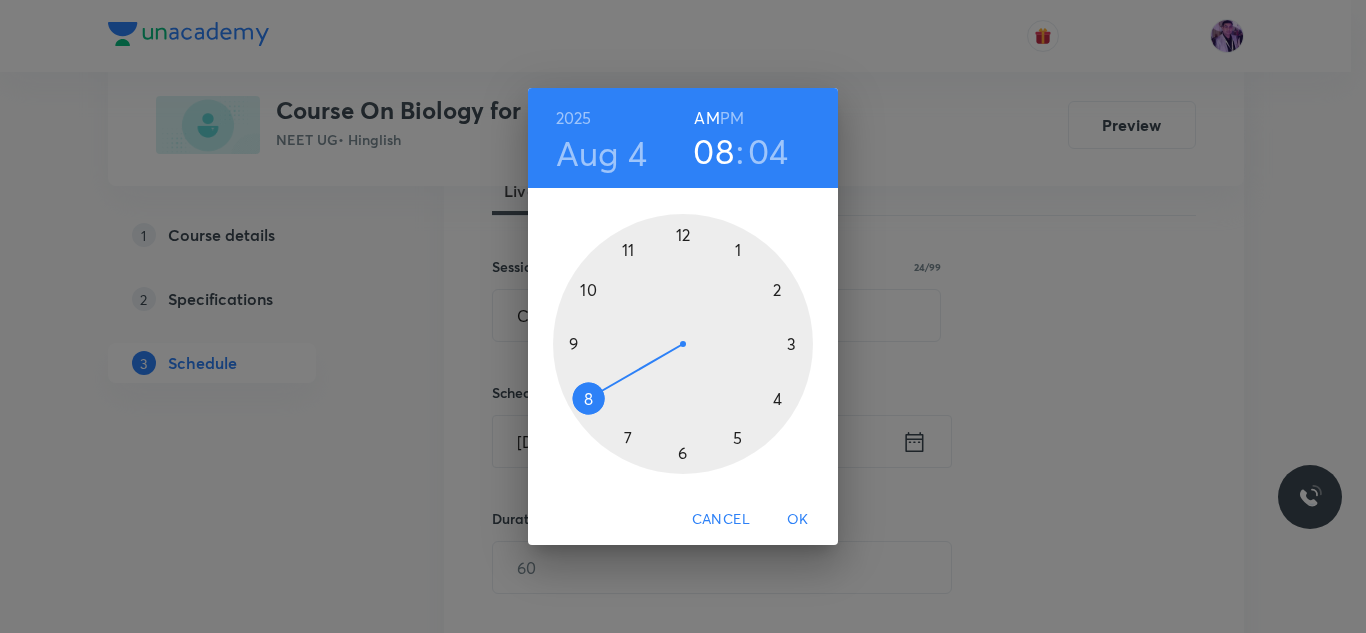 click at bounding box center [683, 344] 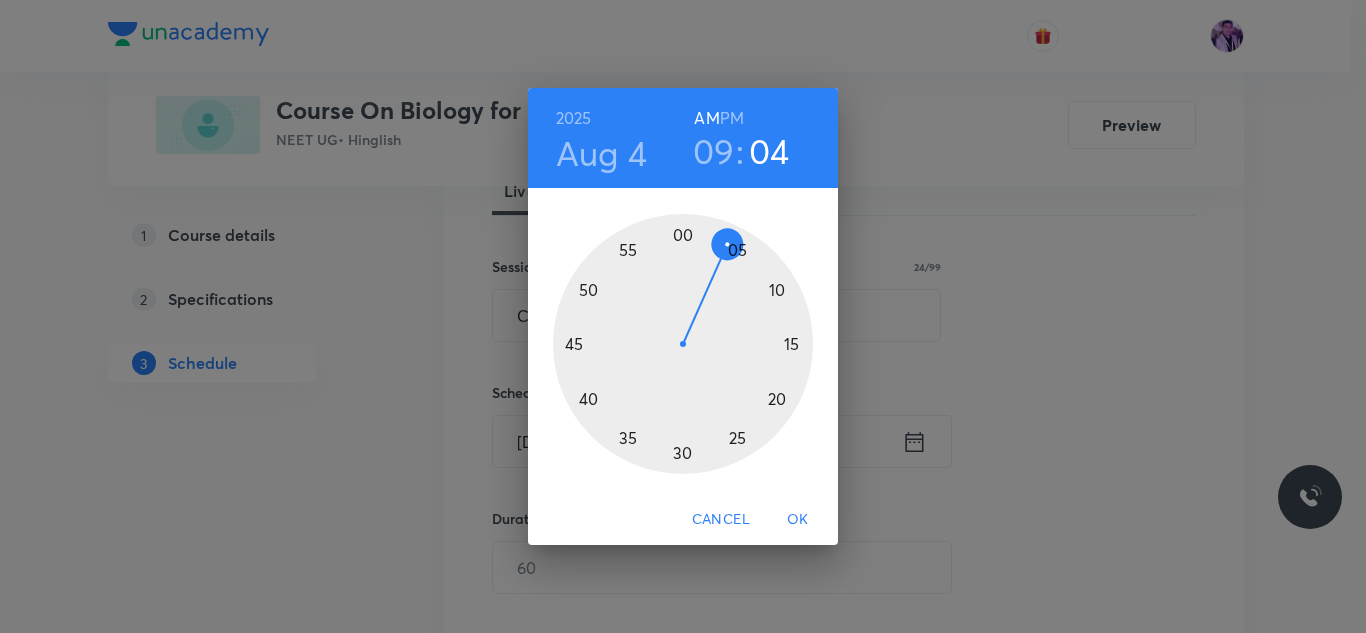 click at bounding box center [683, 344] 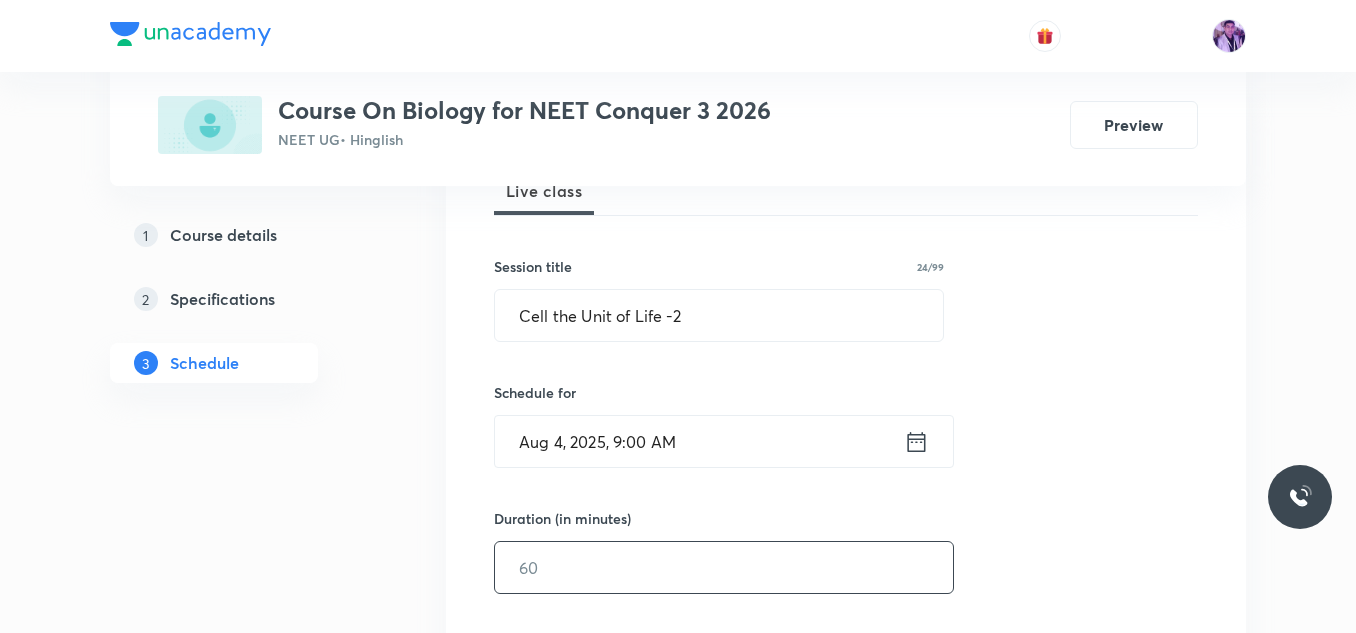 click at bounding box center (724, 567) 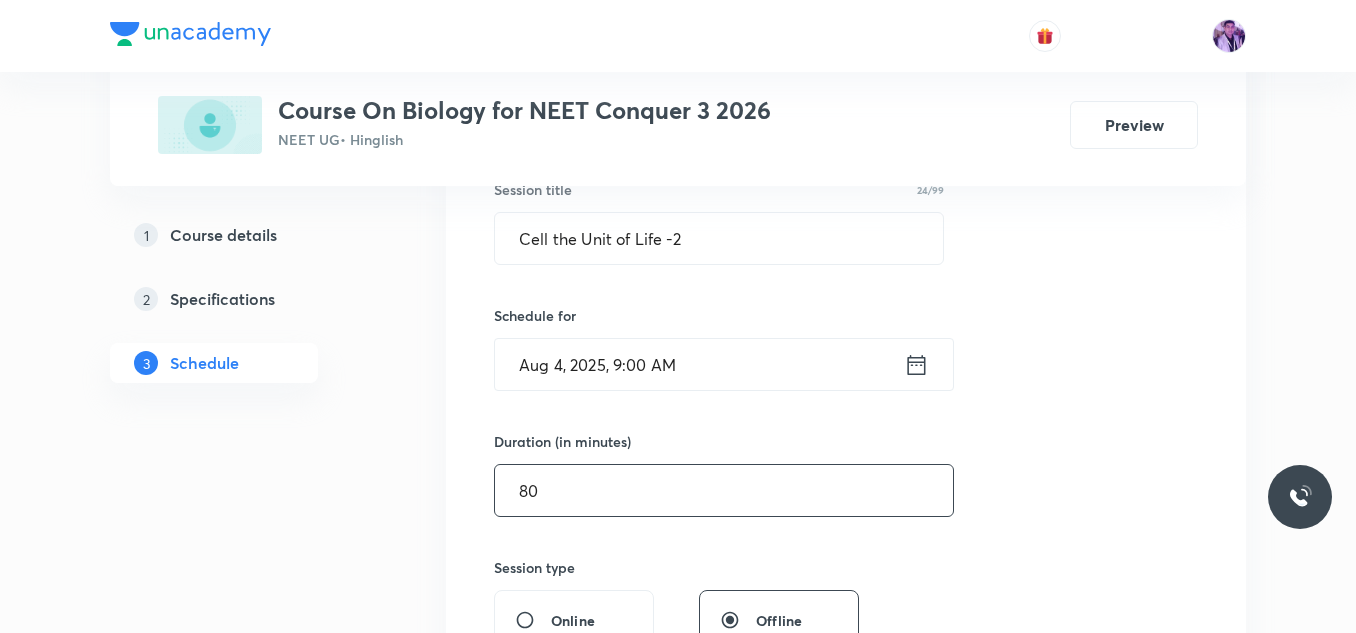 scroll, scrollTop: 611, scrollLeft: 0, axis: vertical 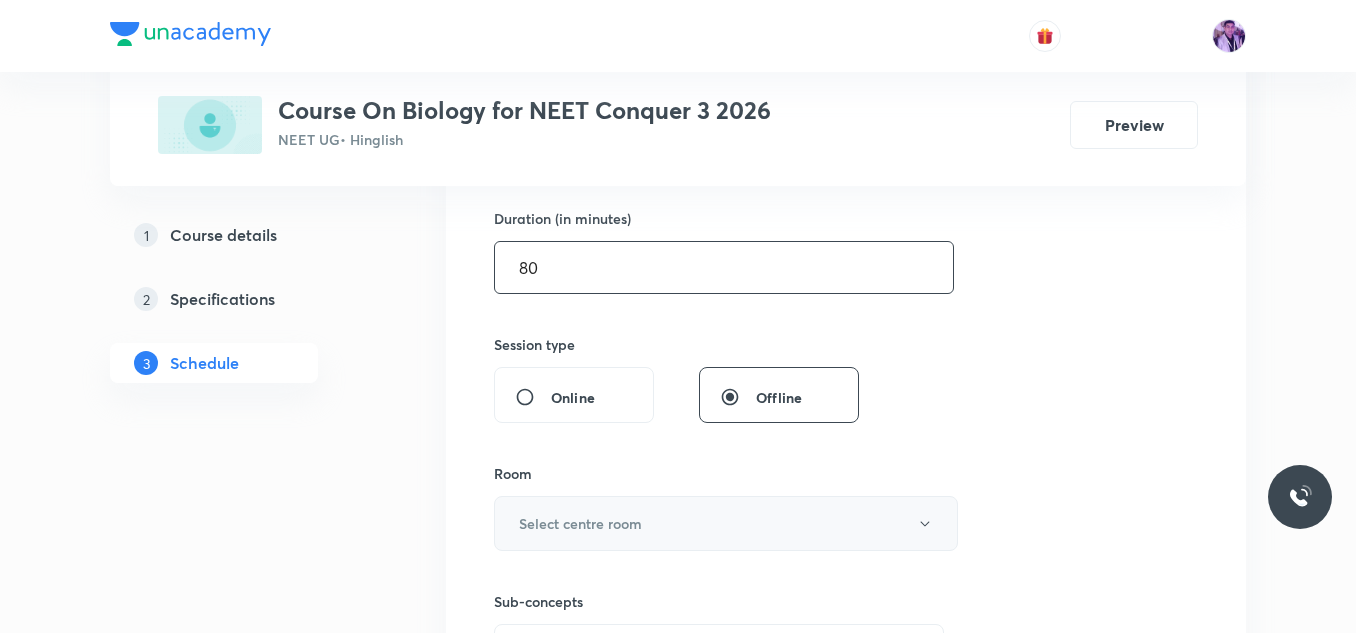 type on "80" 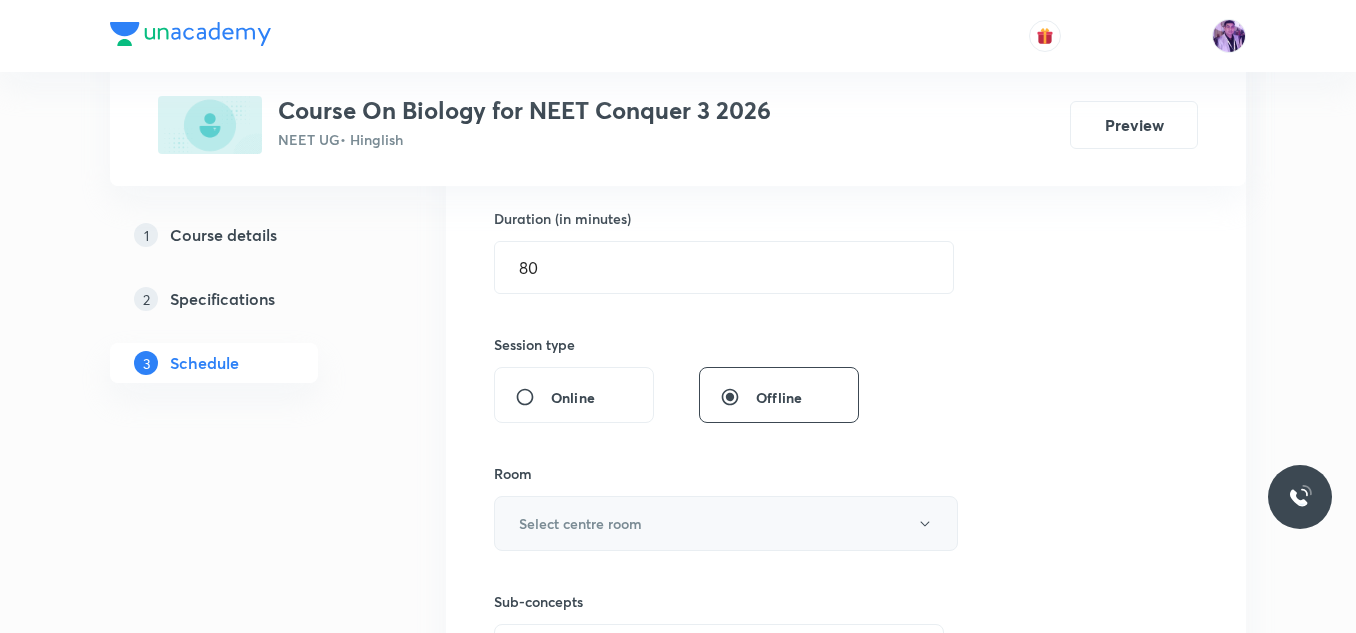 click on "Select centre room" at bounding box center (580, 523) 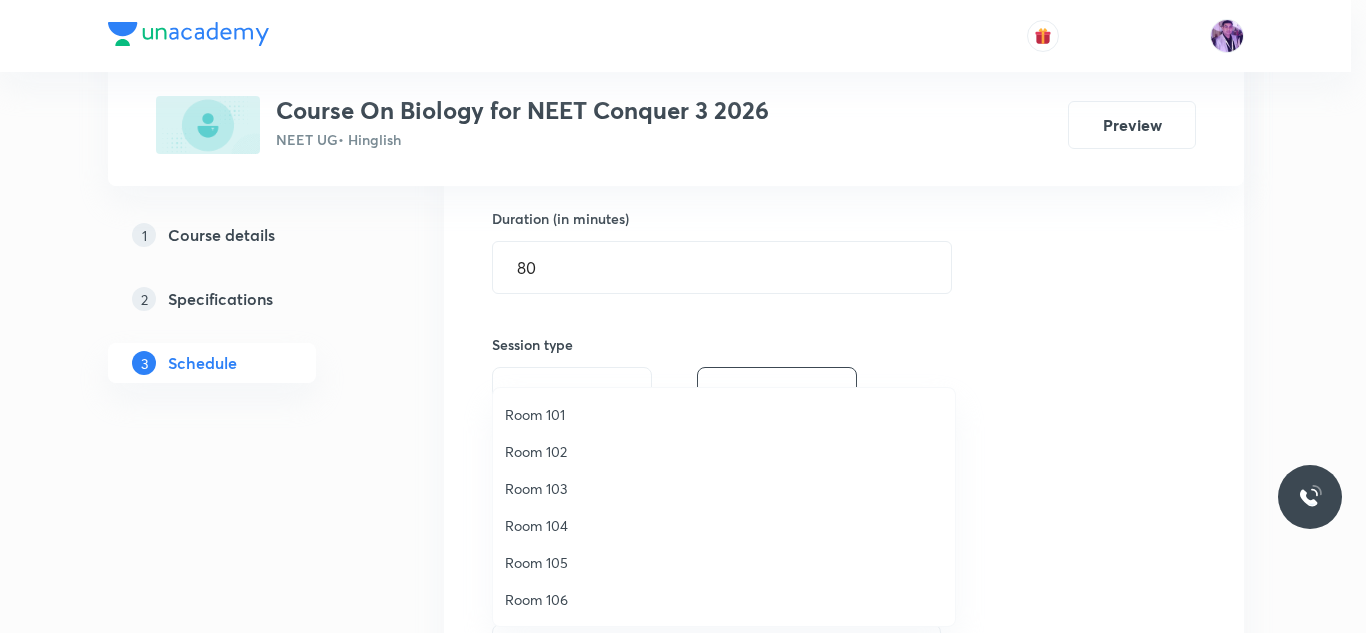 click on "Room 102" at bounding box center (724, 451) 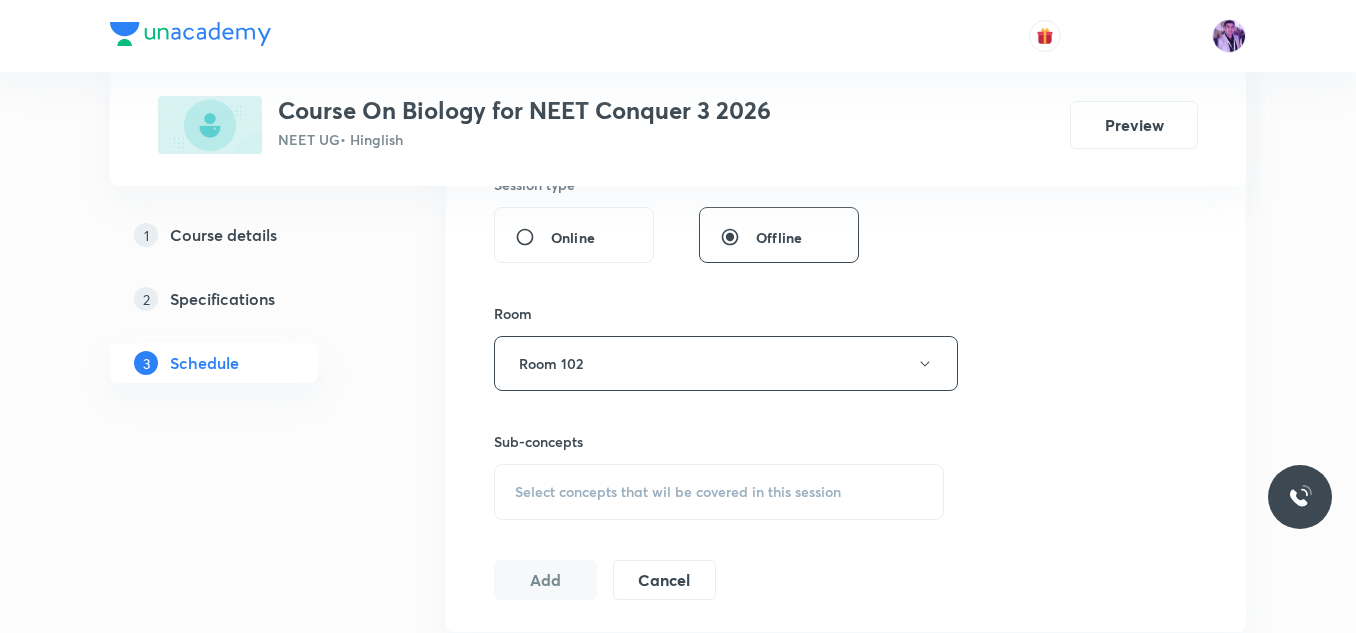 scroll, scrollTop: 811, scrollLeft: 0, axis: vertical 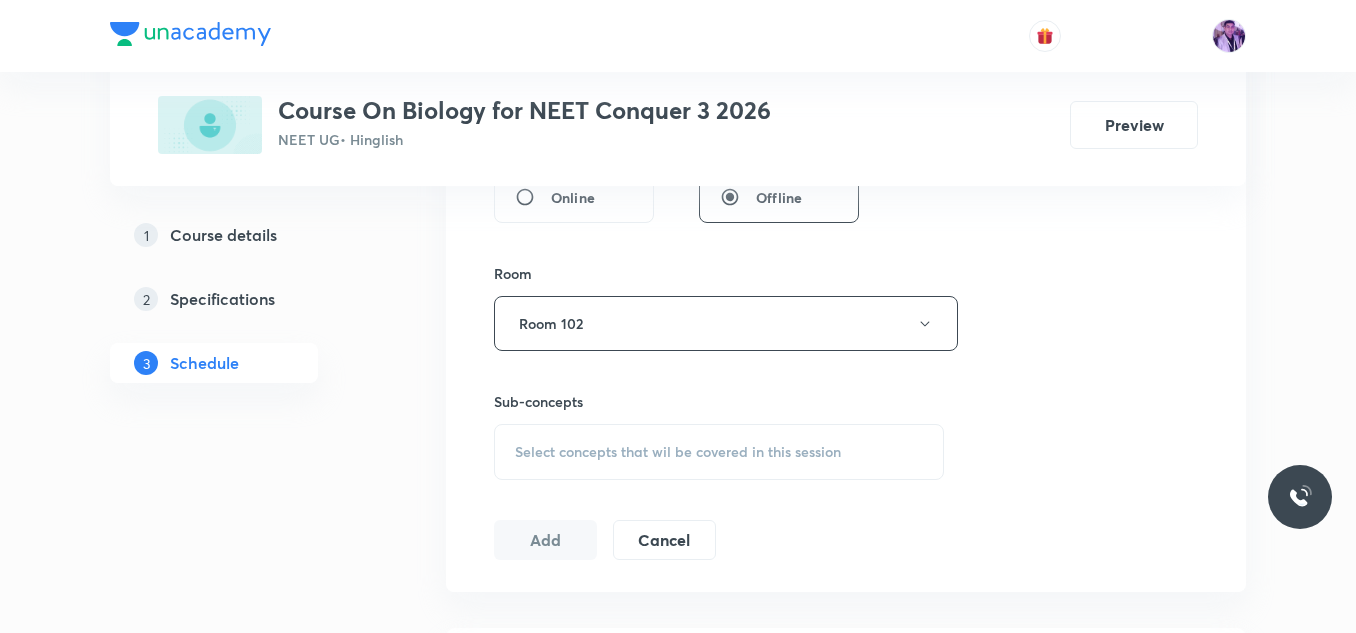 click on "Select concepts that wil be covered in this session" at bounding box center [719, 452] 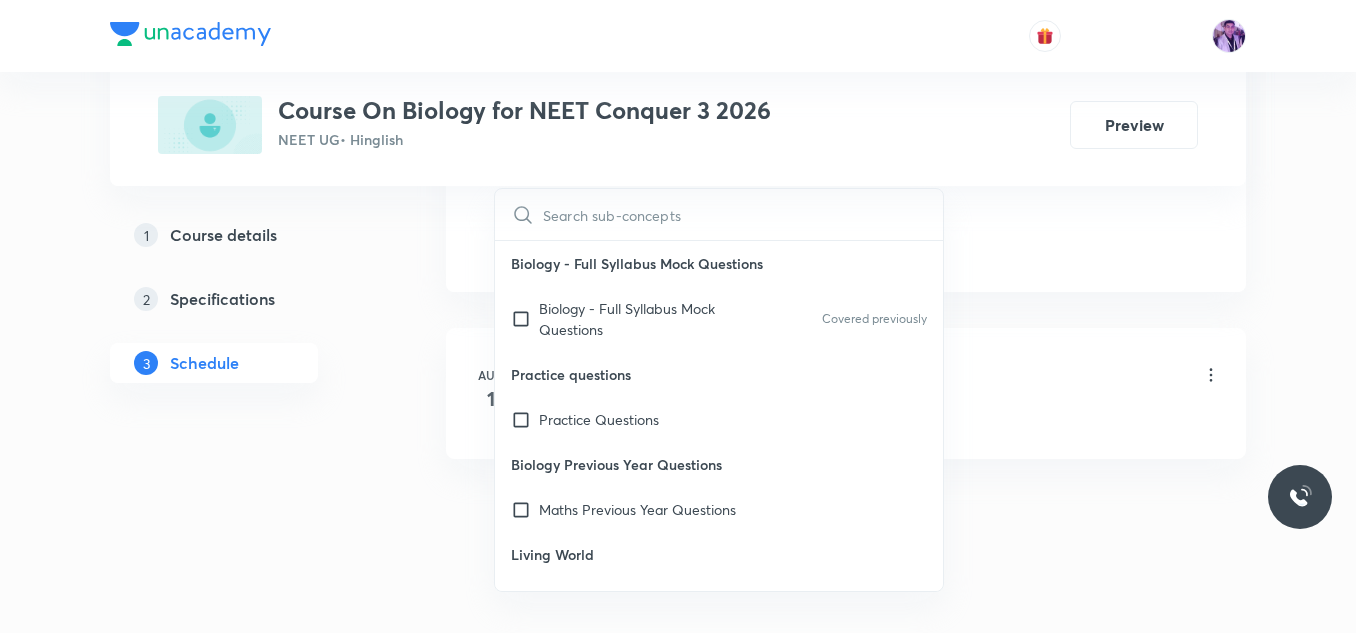scroll, scrollTop: 1011, scrollLeft: 0, axis: vertical 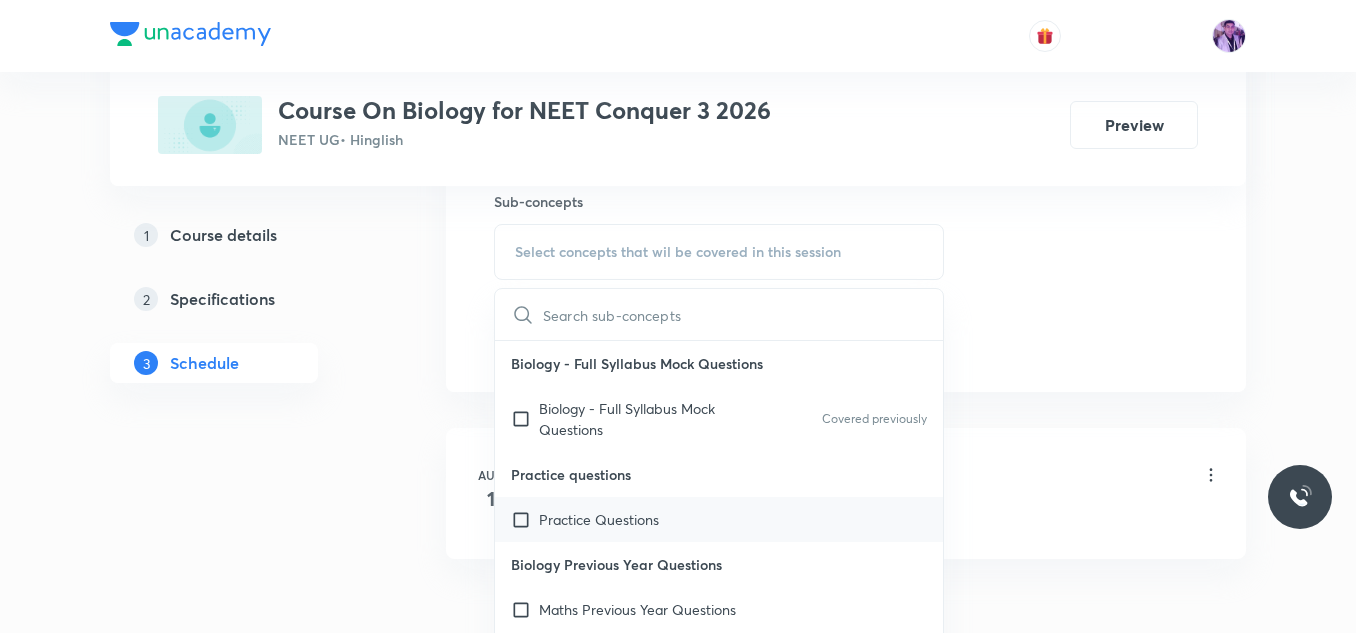 click on "Practice Questions" at bounding box center [719, 519] 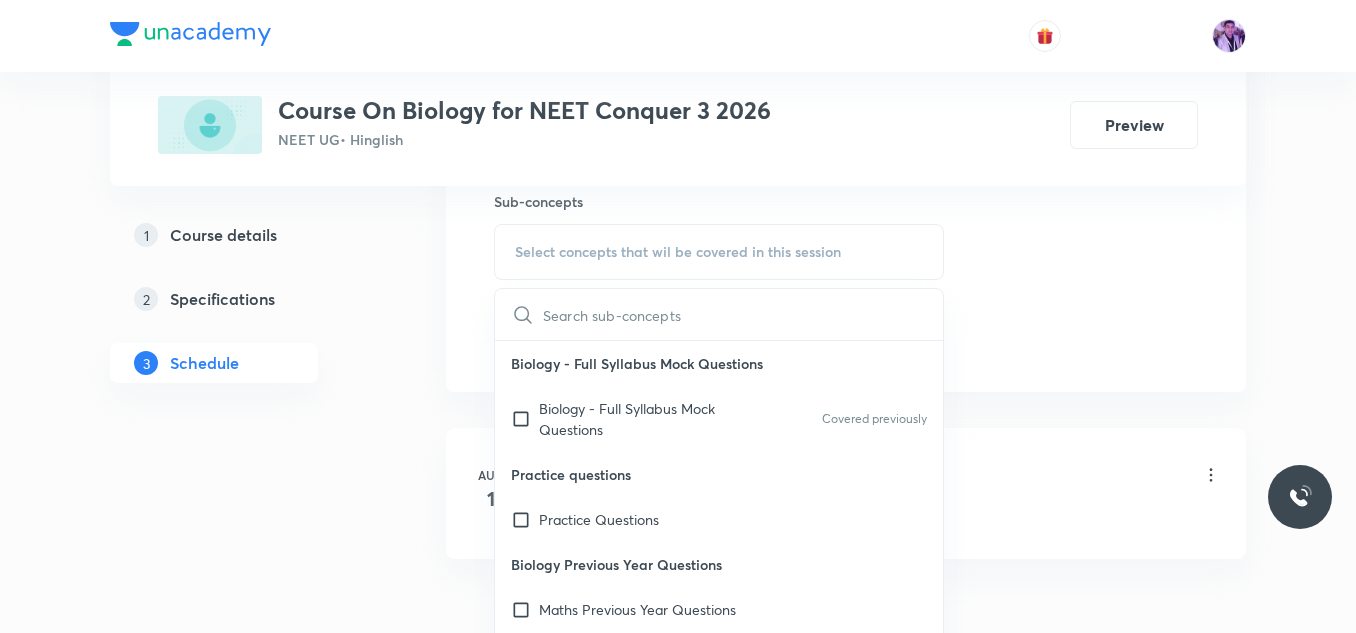 checkbox on "true" 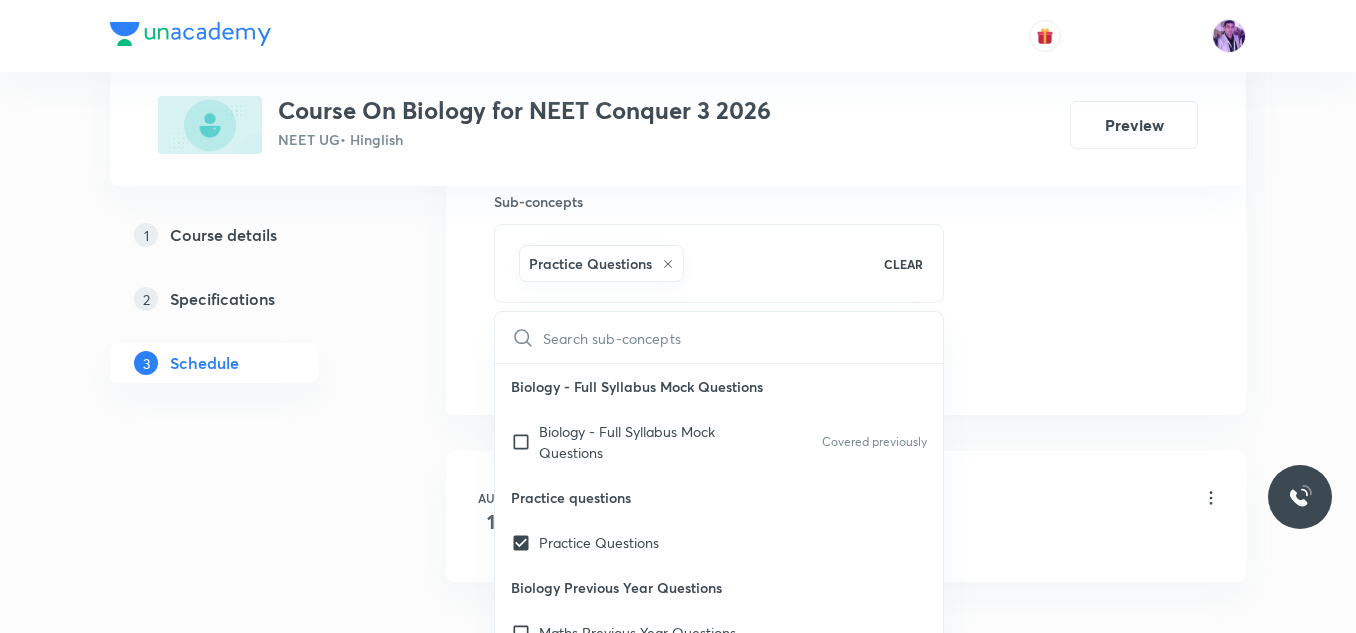 click on "Plus Courses Course On Biology for NEET Conquer 3 2026 NEET UG  • Hinglish Preview 1 Course details 2 Specifications 3 Schedule Schedule 1  class Session  2 Live class Session title 24/99 Cell the Unit of Life -2 ​ Schedule for Aug 4, 2025, 9:00 AM ​ Duration (in minutes) 80 ​   Session type Online Offline Room Room 102 Sub-concepts Practice Questions CLEAR ​ Biology - Full Syllabus Mock Questions Biology - Full Syllabus Mock Questions Covered previously Practice questions Practice Questions Biology Previous Year Questions Maths Previous Year Questions Living World What Is Living? Diversity In The Living World Systematics Types Of Taxonomy Fundamental Components Of Taxonomy Taxonomic Categories Taxonomical Aids The Three Domains Of Life Biological Nomenclature  Biological Classification System Of Classification Kingdom Monera Kingdom Protista Kingdom Fungi Kingdom Plantae Kingdom Animalia Linchens Mycorrhiza Virus Prions Viroids Plant Kingdom Algae Bryophytes Pteridophytes Gymnosperms Angiosperms ER" at bounding box center [678, -83] 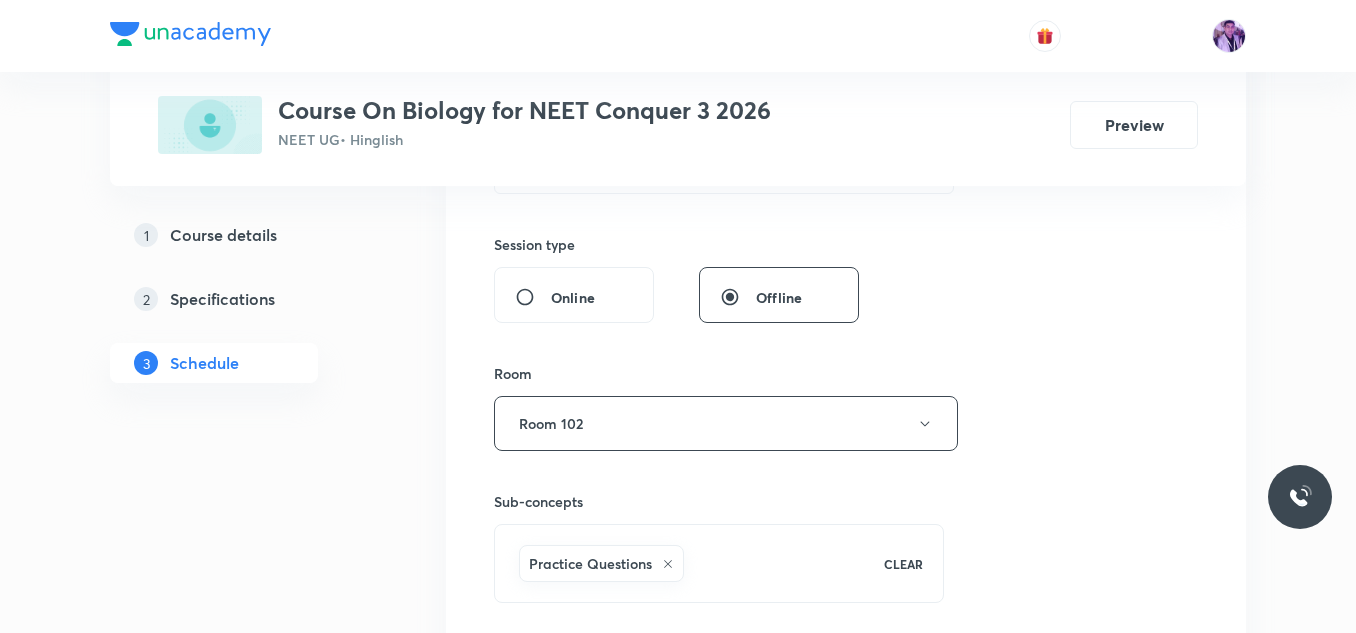 scroll, scrollTop: 811, scrollLeft: 0, axis: vertical 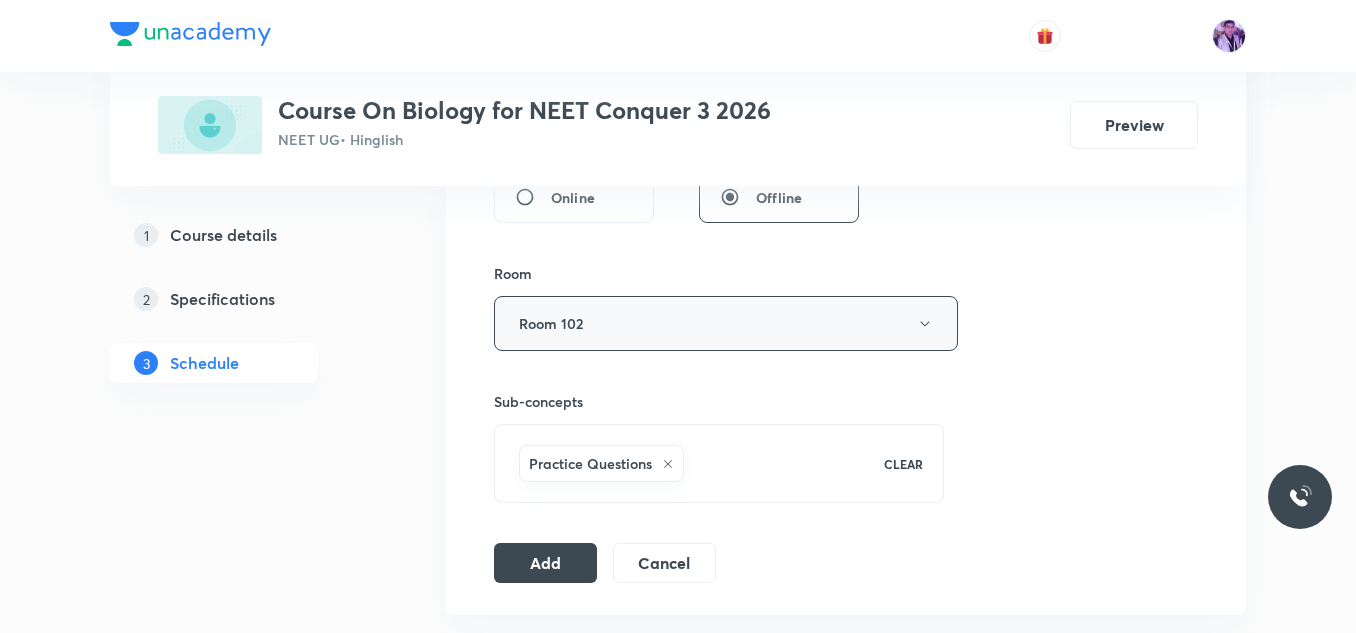 click on "Room 102" at bounding box center [726, 323] 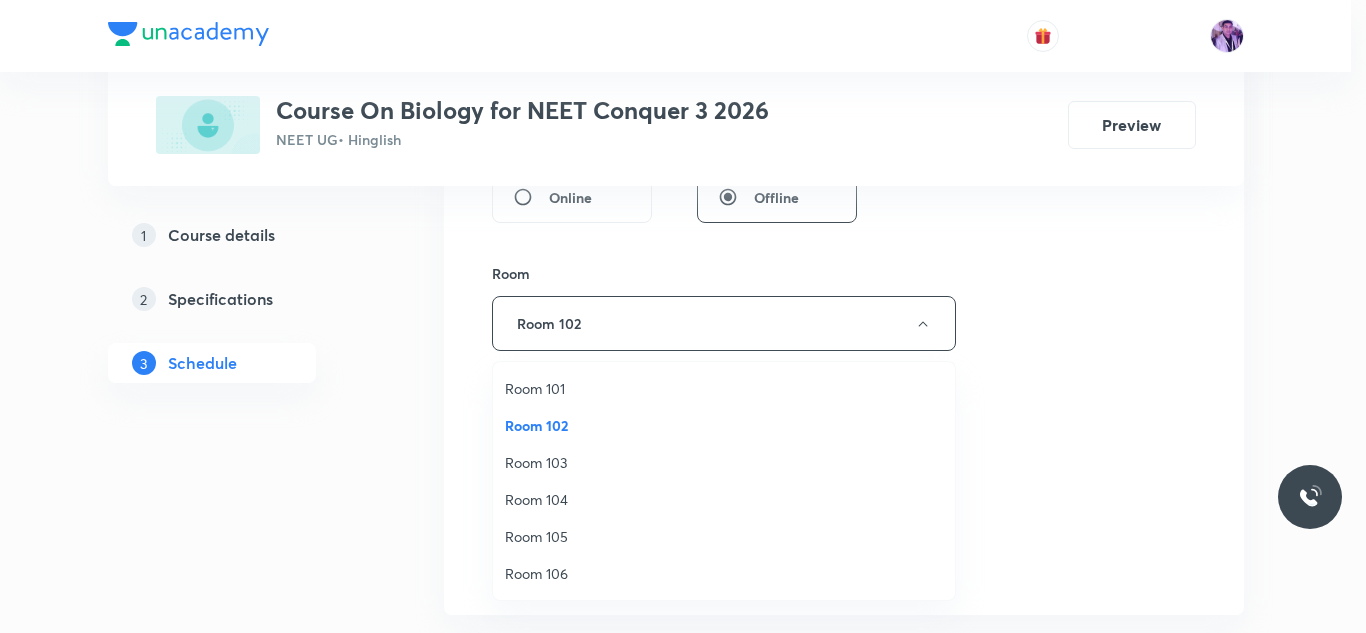click on "Room 102" at bounding box center (724, 425) 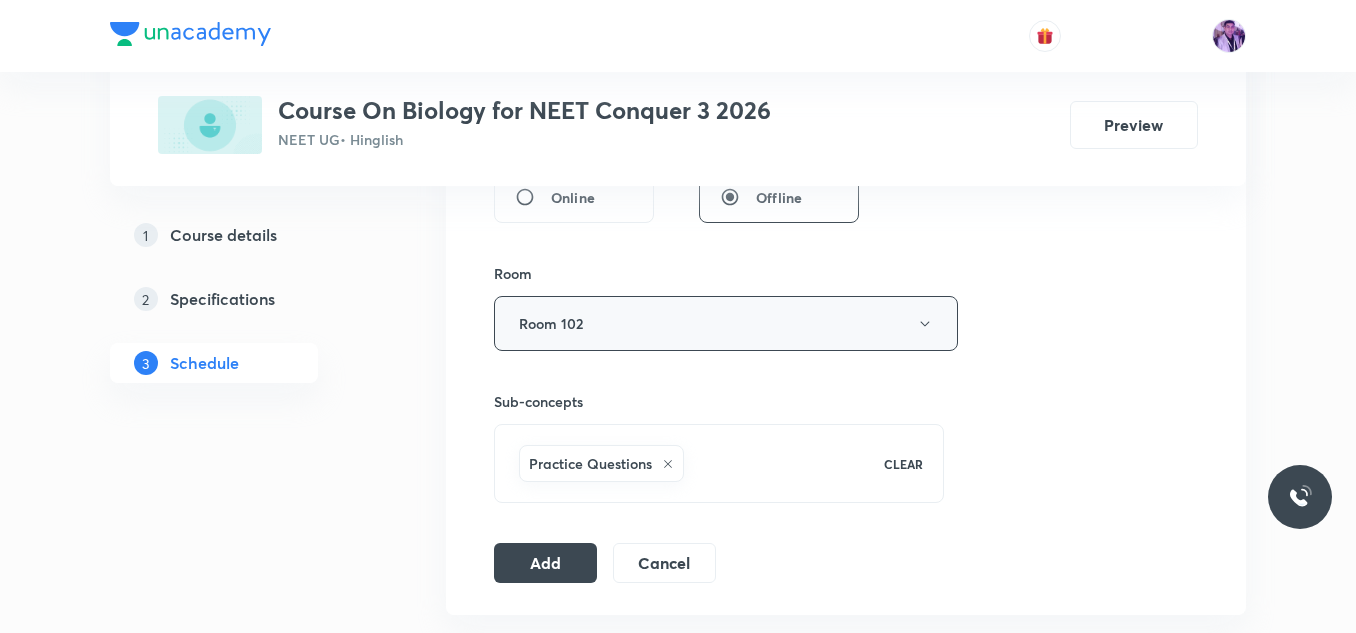 click on "Room 102" at bounding box center [726, 323] 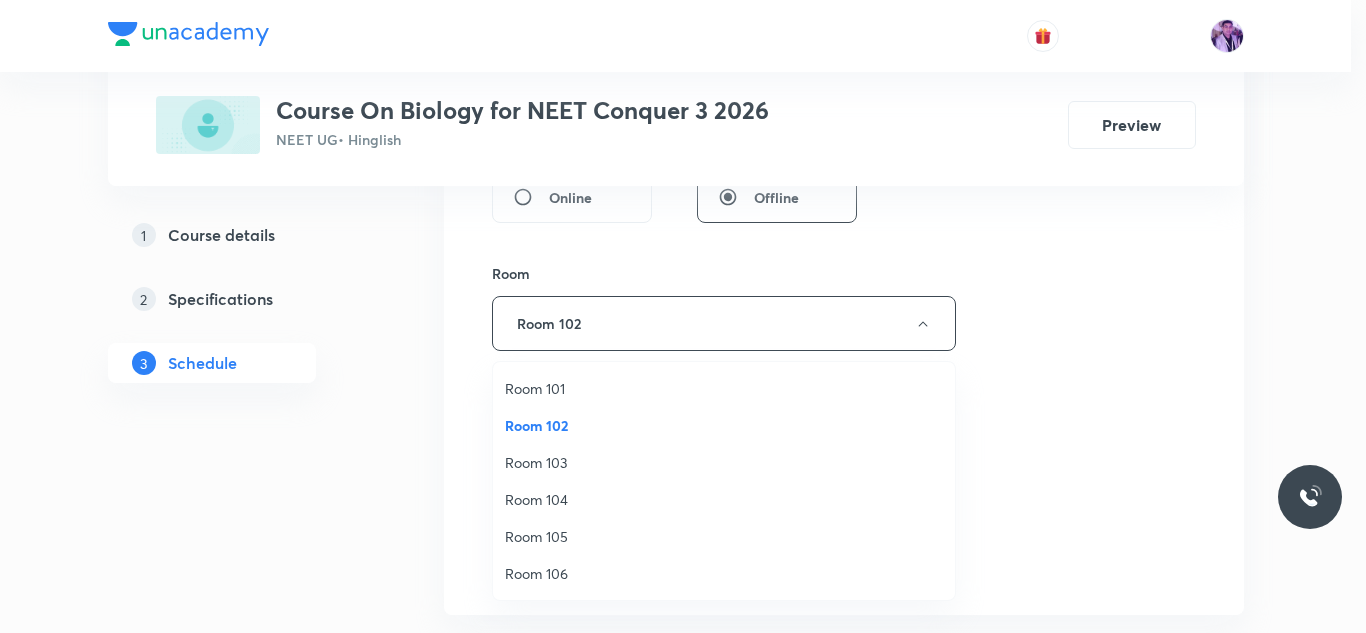 click on "Room 101" at bounding box center (724, 388) 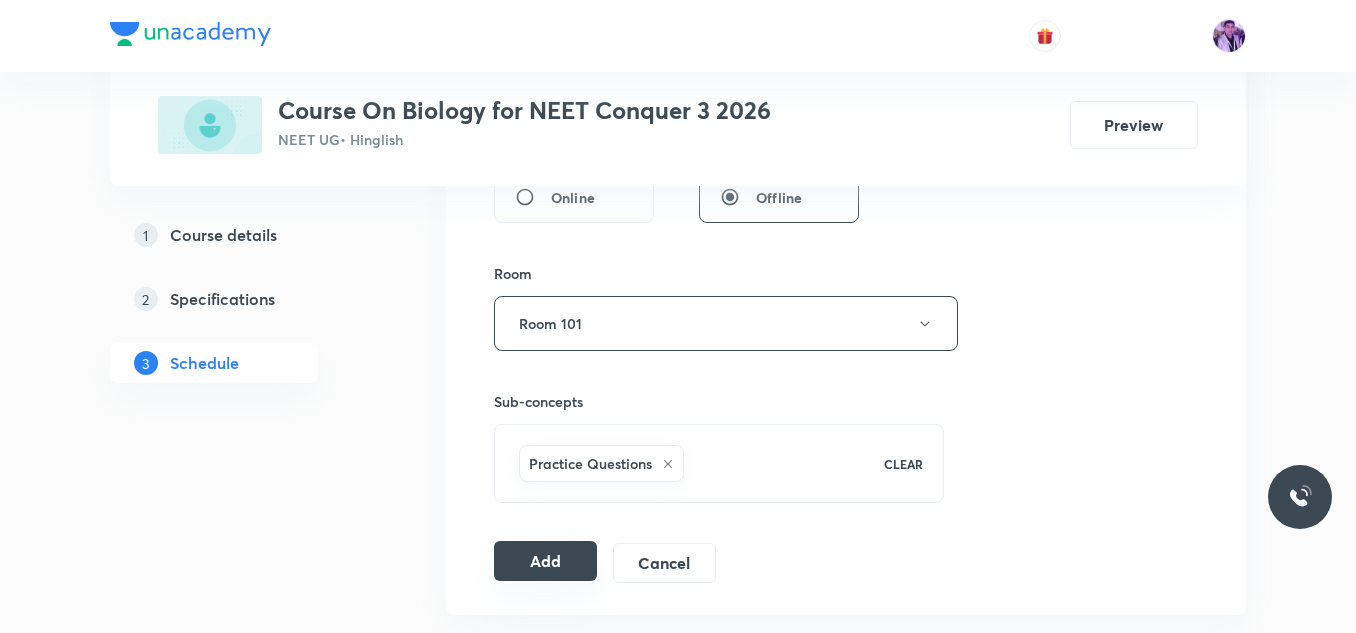 click on "Add" at bounding box center [545, 561] 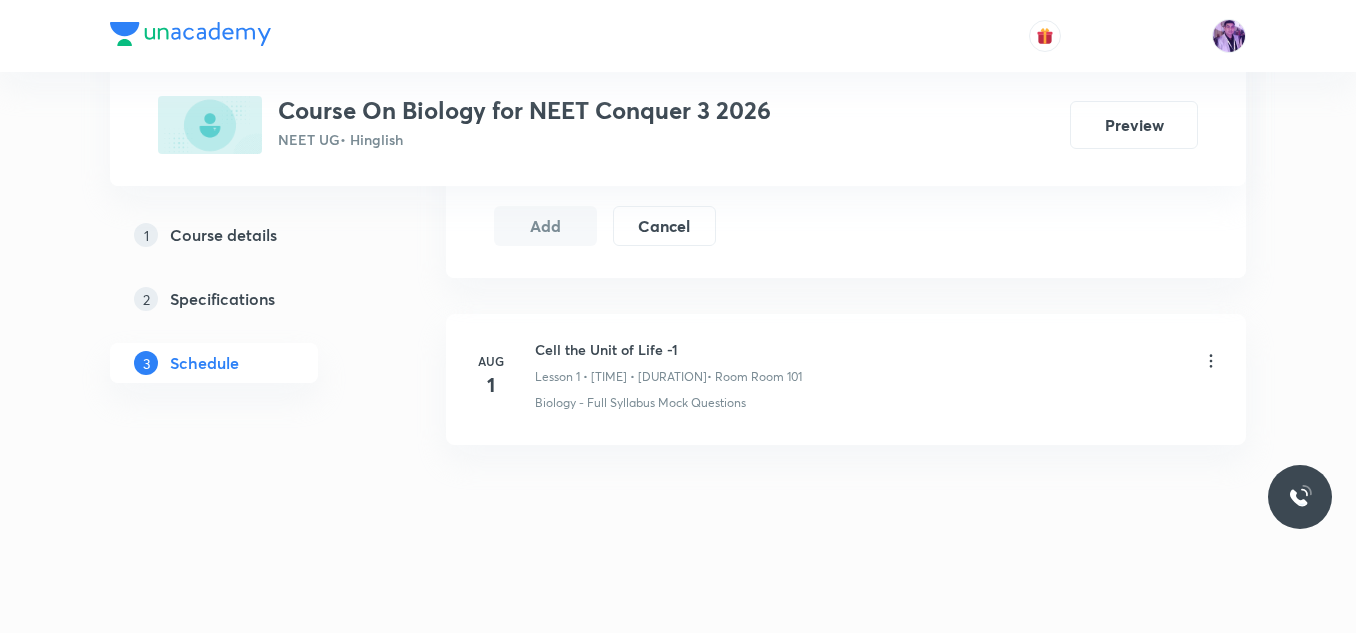 scroll, scrollTop: 206, scrollLeft: 0, axis: vertical 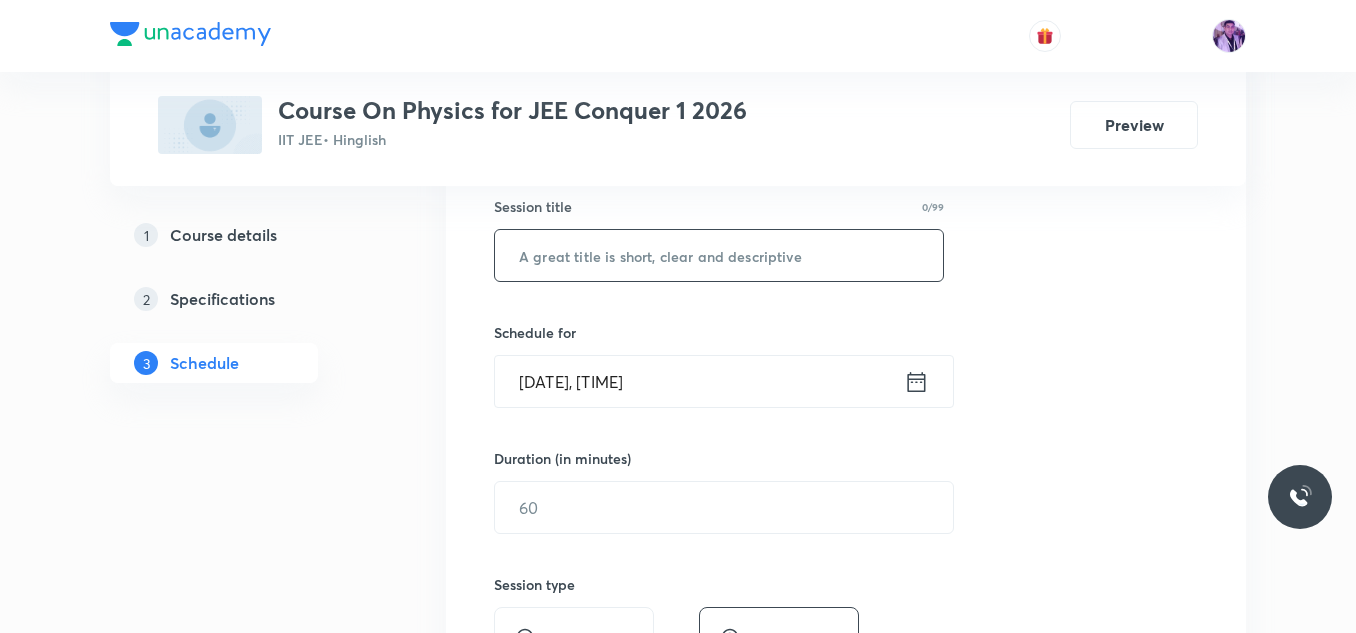 click at bounding box center [719, 255] 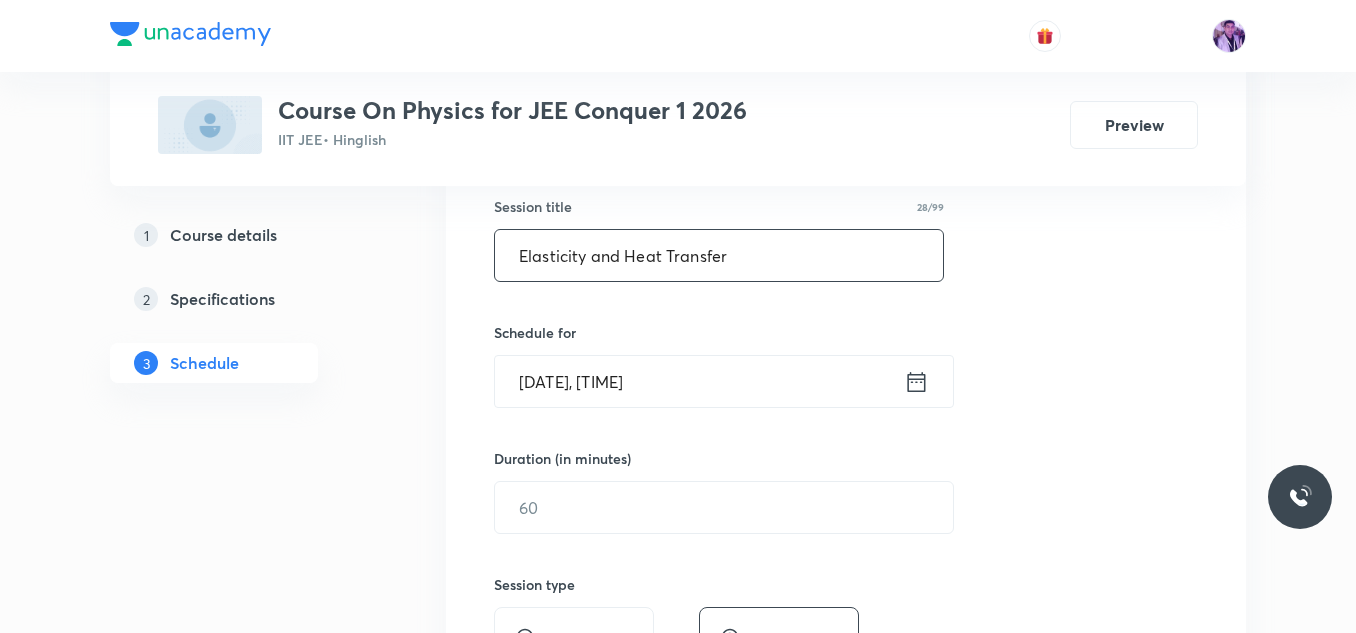 type on "Elasticity and Heat Transfer" 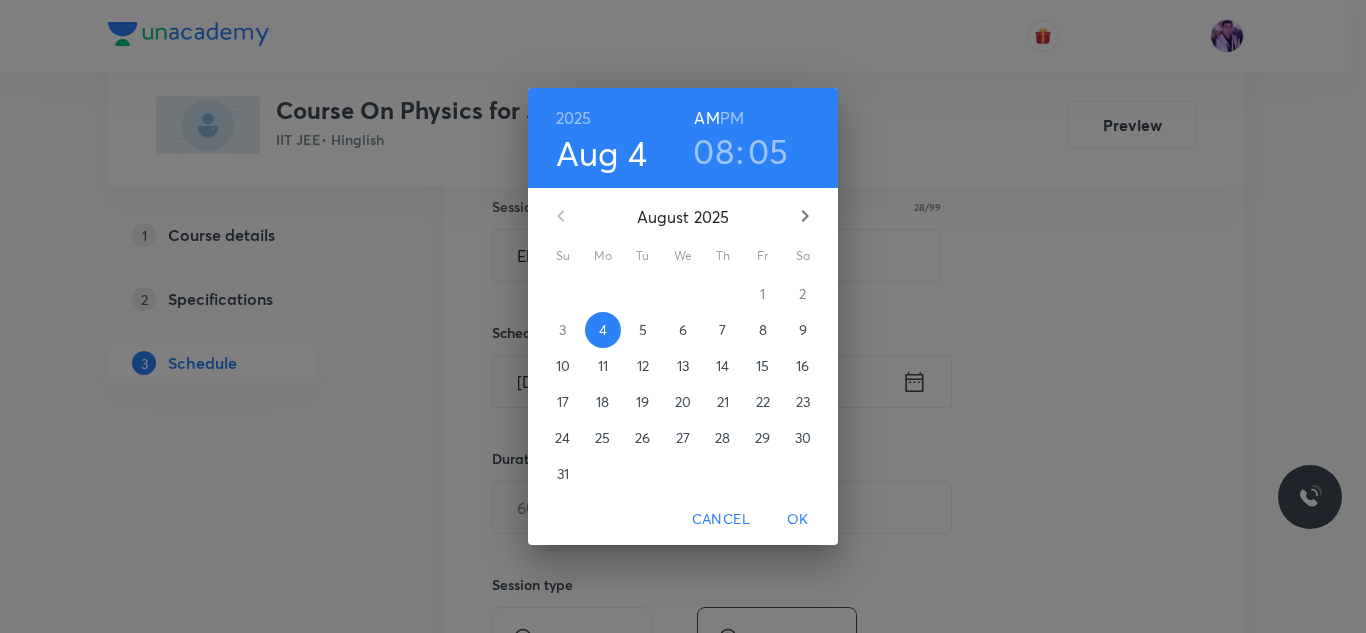 click on "08" at bounding box center (713, 151) 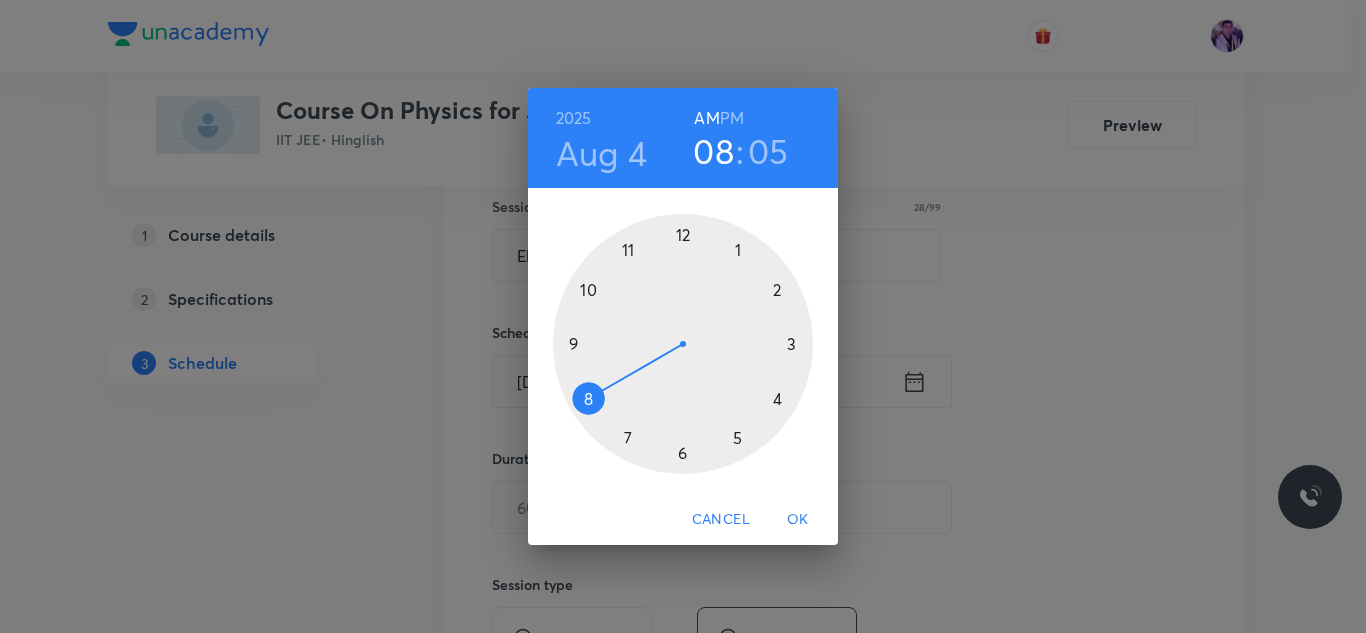 click at bounding box center (683, 344) 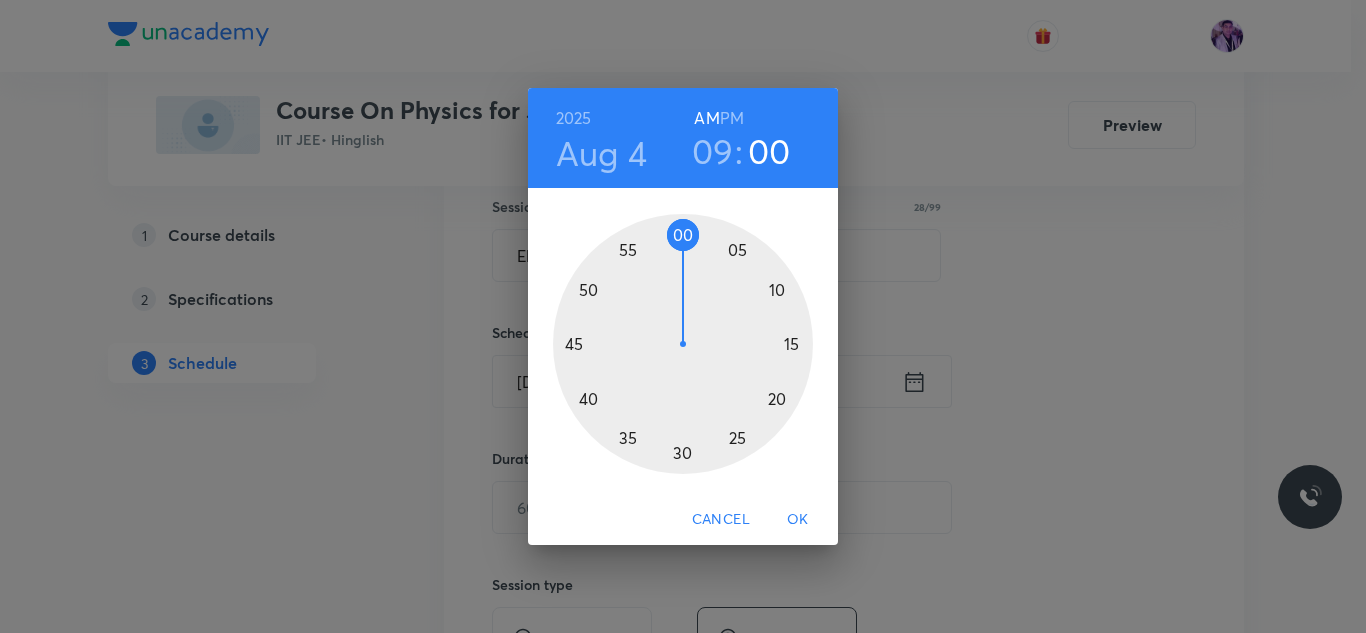 click at bounding box center [683, 344] 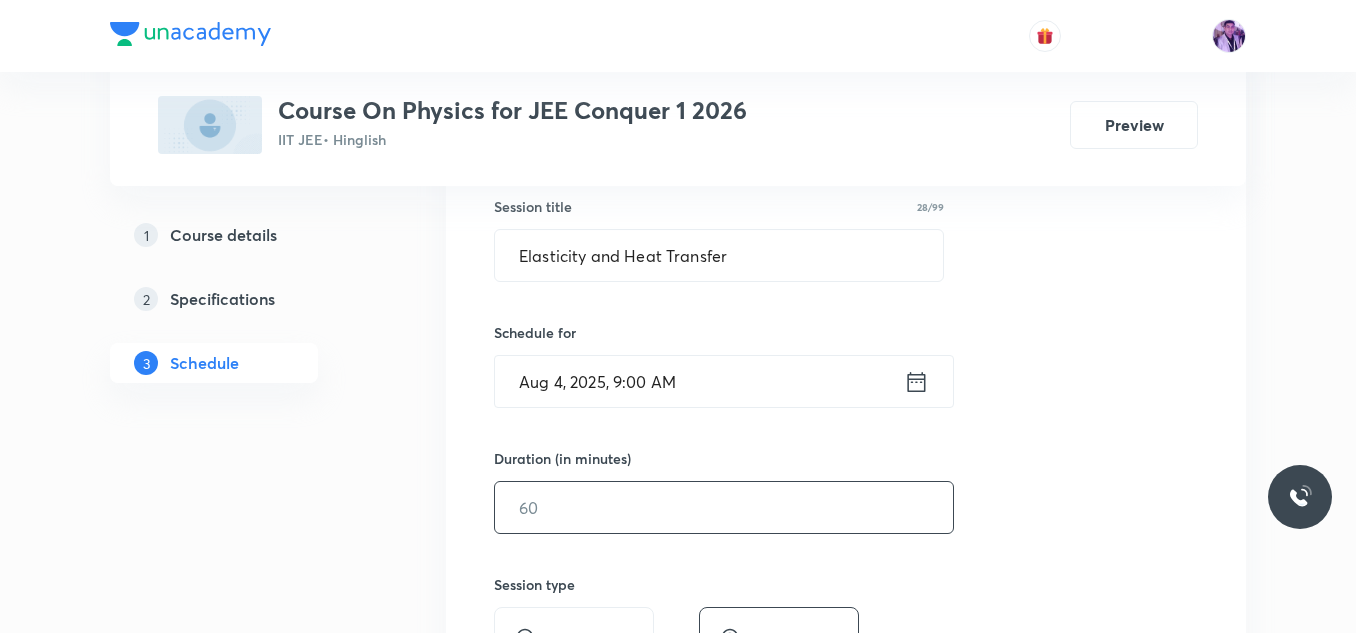 click at bounding box center [724, 507] 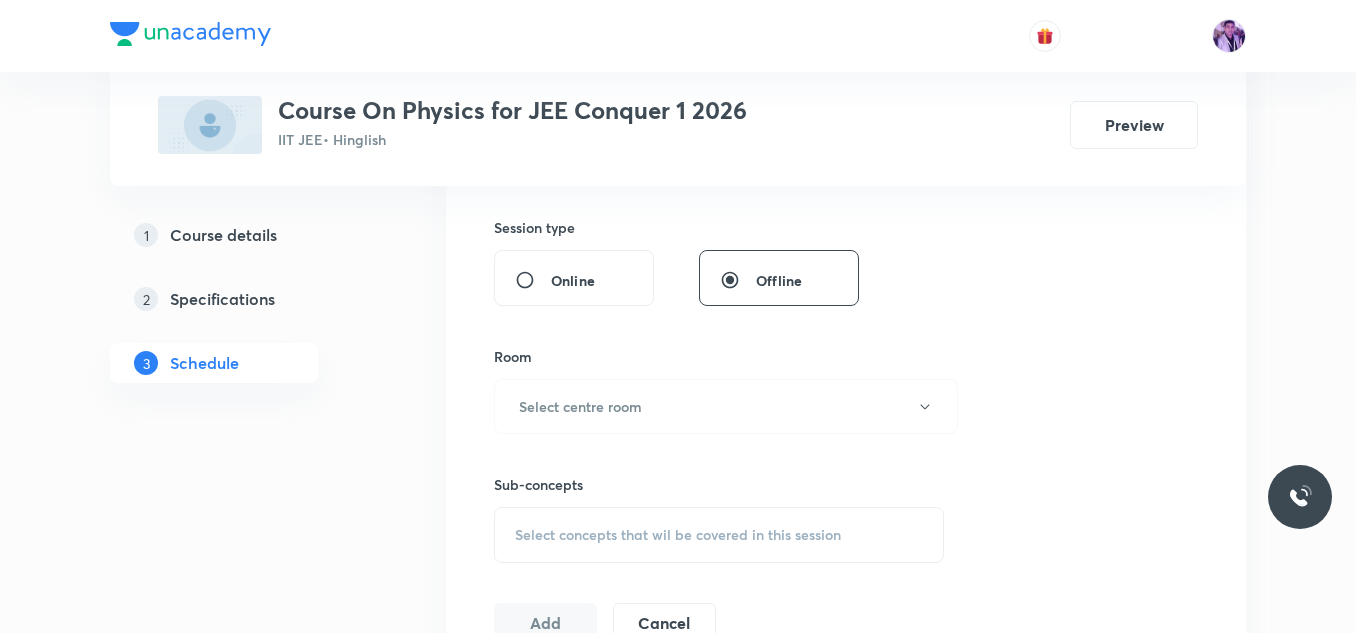 scroll, scrollTop: 771, scrollLeft: 0, axis: vertical 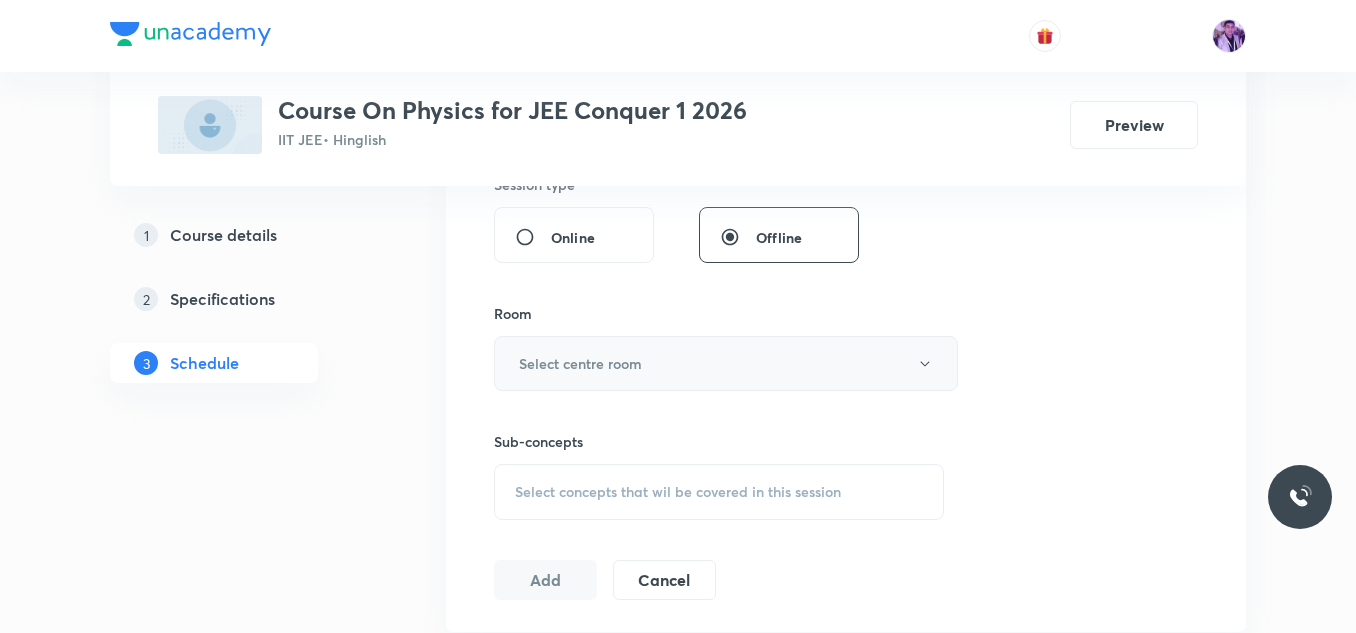 type on "80" 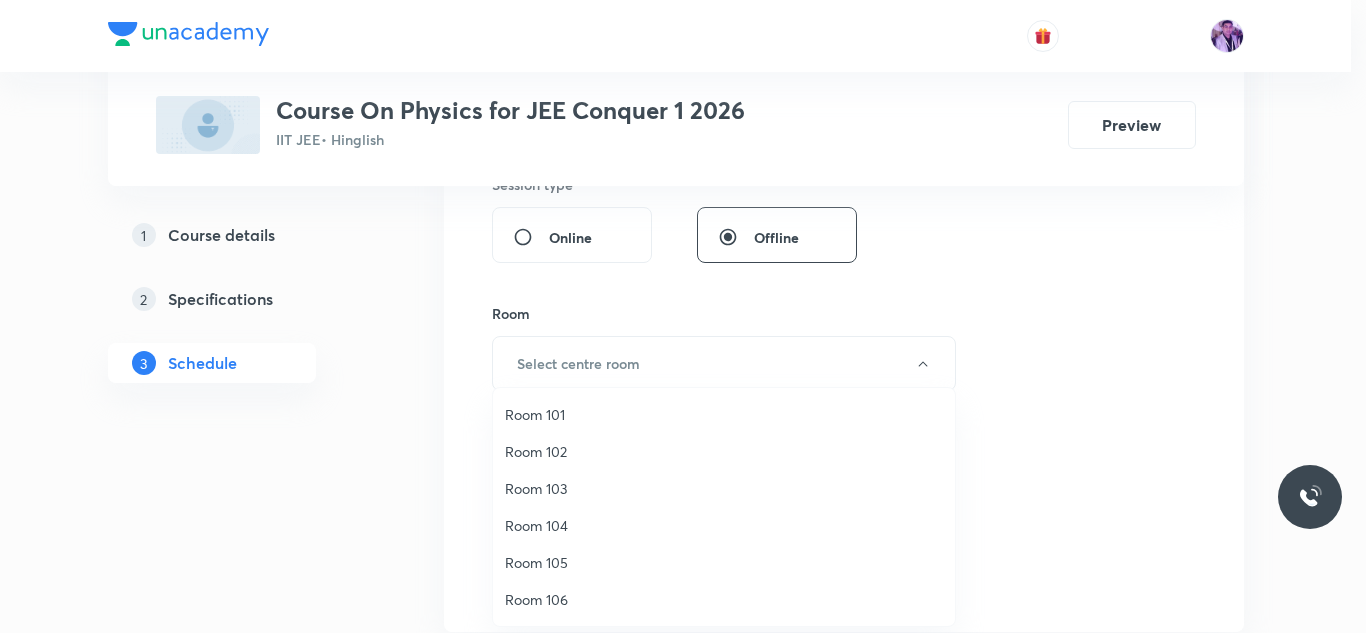 click on "Room 105" at bounding box center (724, 562) 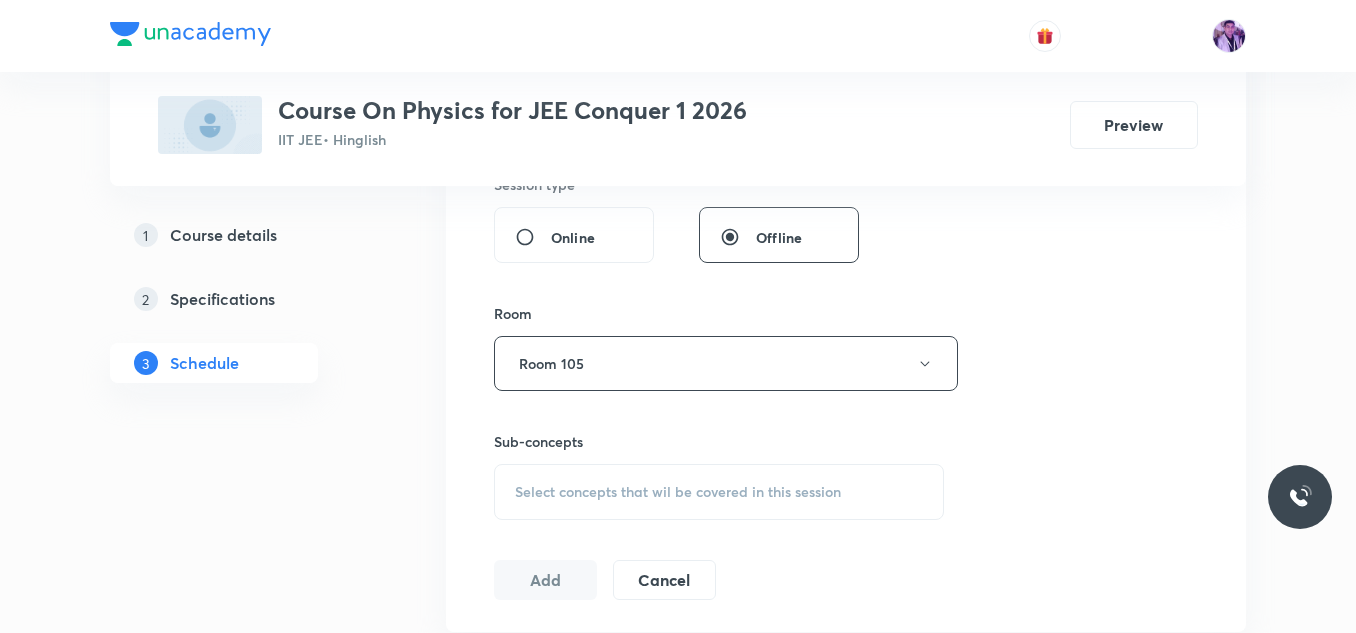 click on "Select concepts that wil be covered in this session" at bounding box center (678, 492) 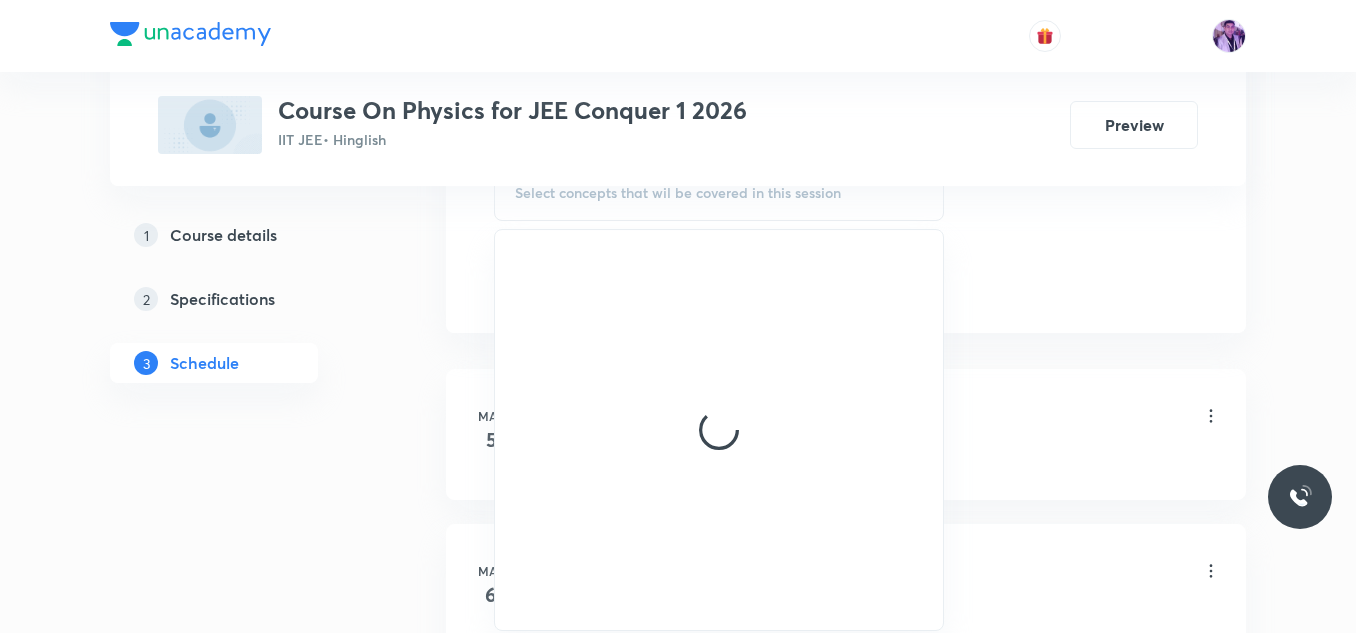 scroll, scrollTop: 1071, scrollLeft: 0, axis: vertical 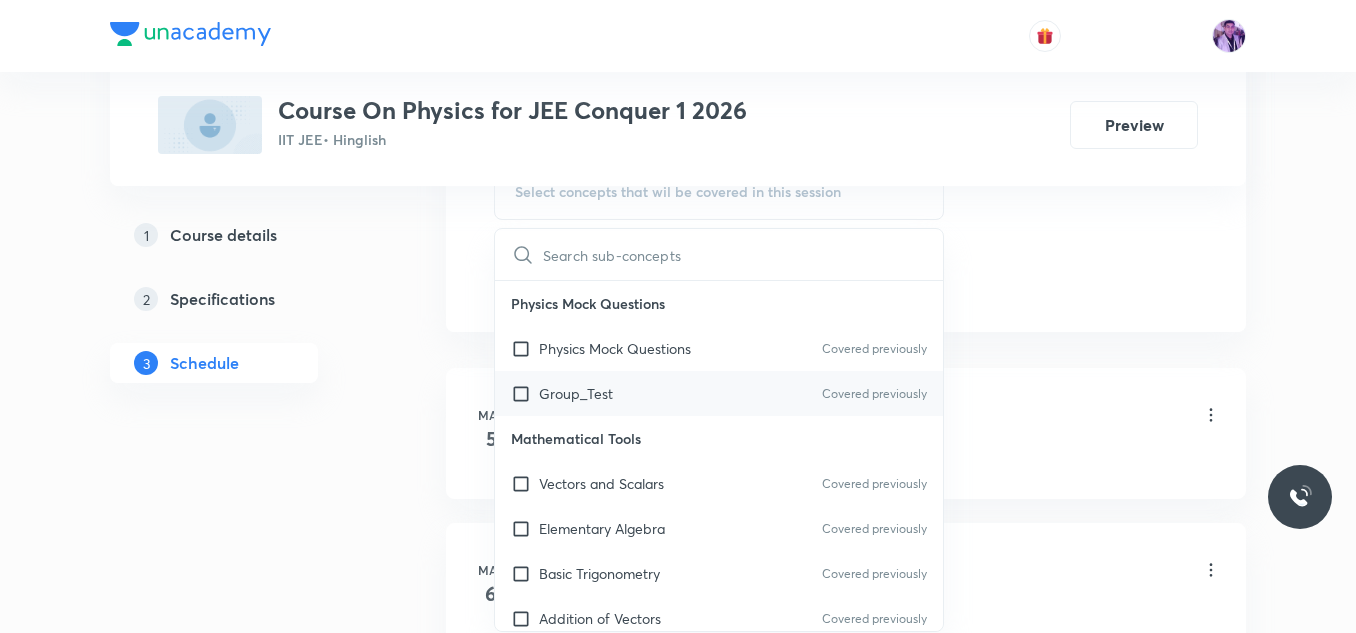 click on "Group_Test" at bounding box center [576, 393] 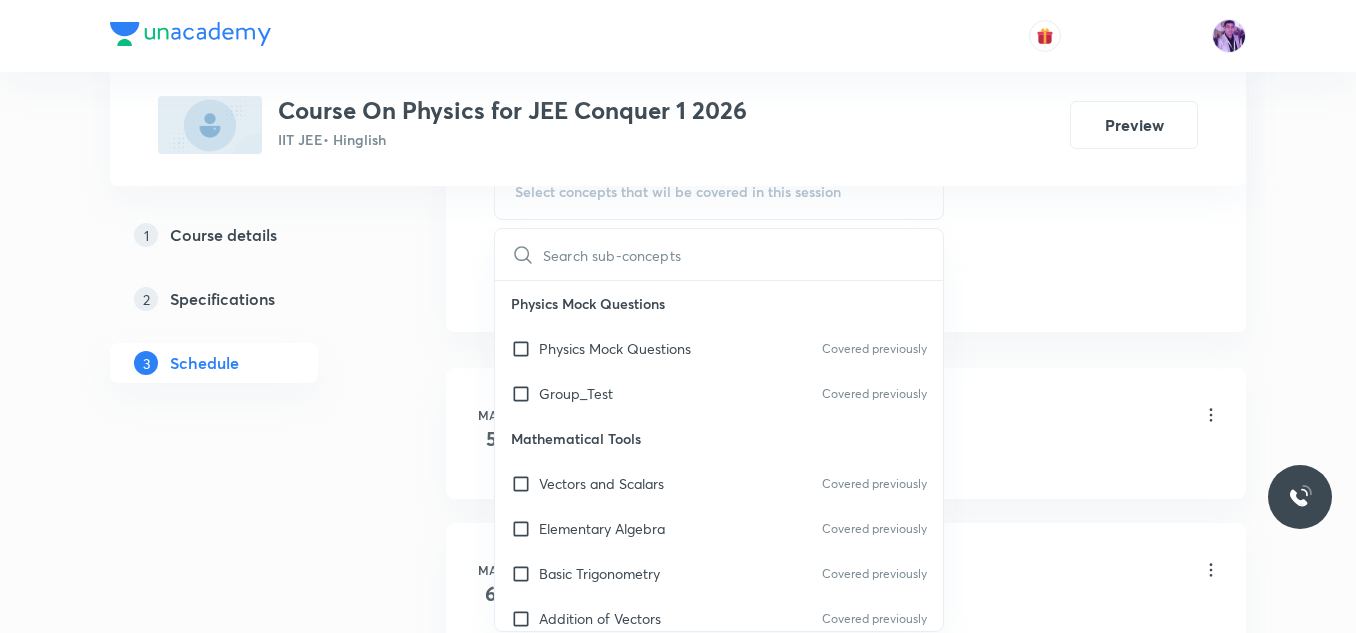 checkbox on "true" 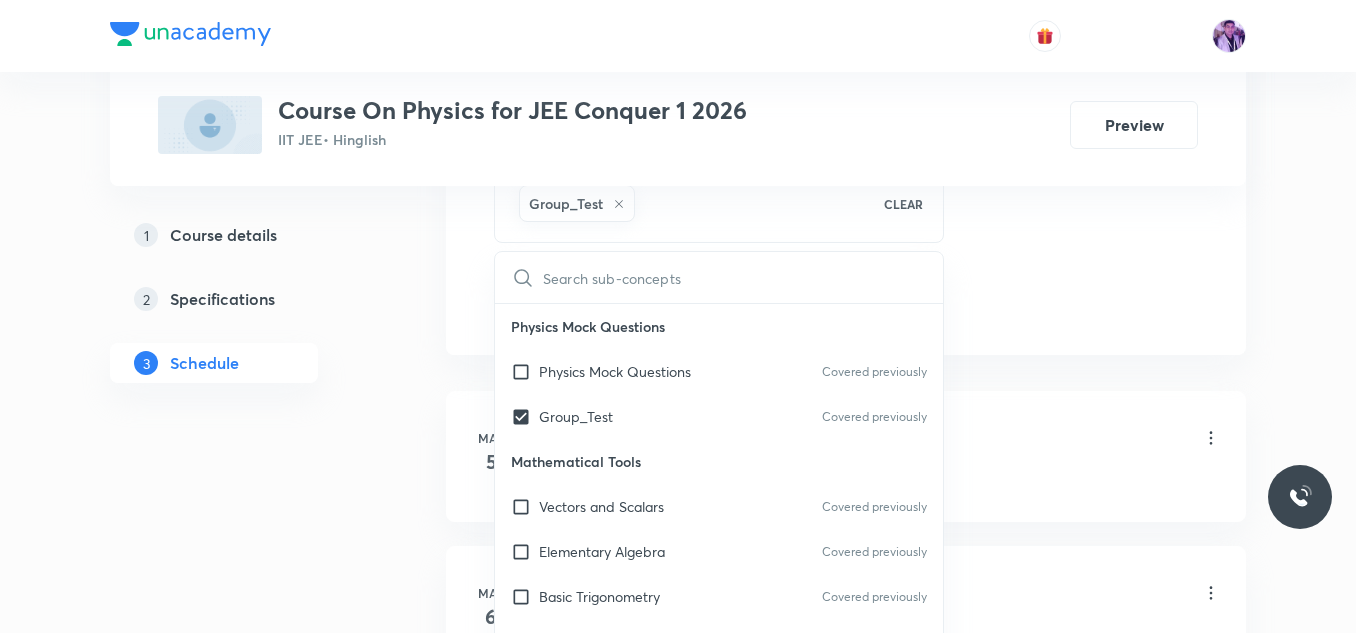 click on "Plus Courses Course On Physics for JEE Conquer 1 2026 IIT JEE  • Hinglish Preview 1 Course details 2 Specifications 3 Schedule Schedule 68  classes Session  69 Live class Session title 28/99 Elasticity and Heat Transfer ​ Schedule for [DATE], [TIME] ​ Duration (in minutes) [DURATION] ​   Session type Online Offline Room Room 105 Sub-concepts Group_Test CLEAR ​ Physics Mock Questions Physics Mock Questions Covered previously Group_Test Covered previously Mathematical Tools Vectors and Scalars  Covered previously Elementary Algebra Covered previously Basic Trigonometry Covered previously Addition of Vectors Covered previously 2D and 3D Geometry Representation of Vector  Components of a Vector Functions Unit Vectors Differentiation Integration Rectangular Components of a Vector in Three Dimensions Position Vector Use of Differentiation & Integration in One Dimensional Motion Displacement Vector Derivatives of Equations of Motion by Calculus Vectors Product of Two Vectors Maxima and Minima Chain Rule Work" at bounding box center (678, 5050) 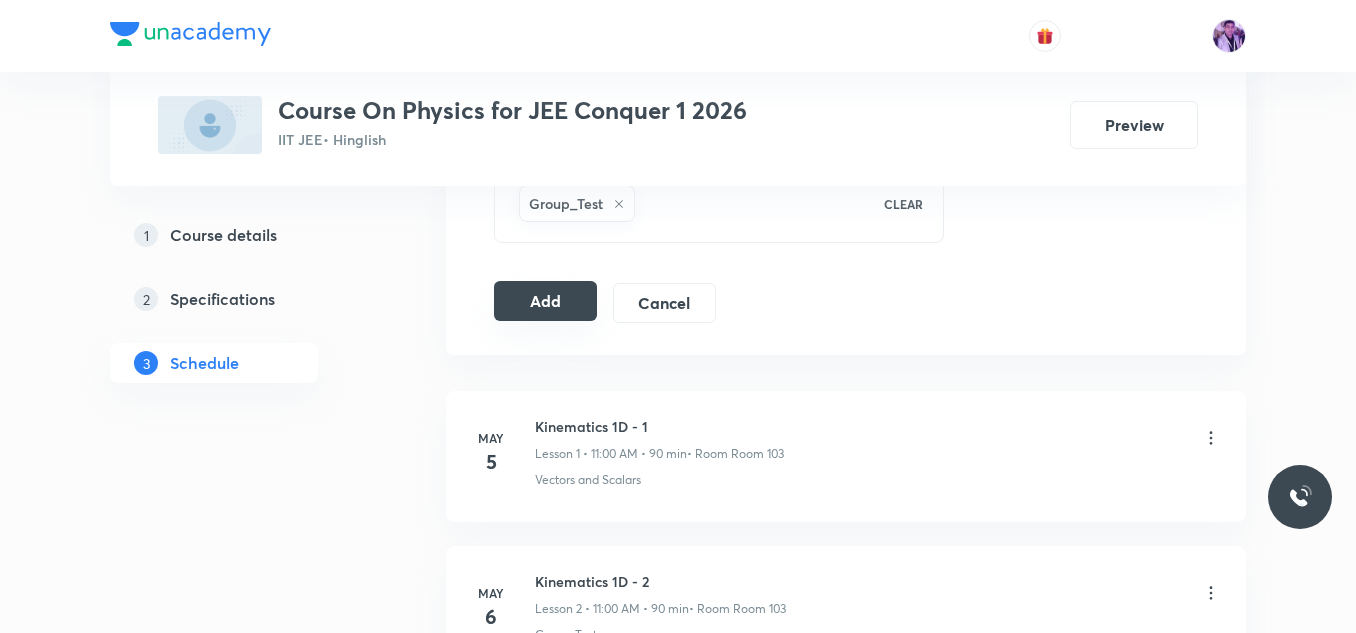 click on "Add" at bounding box center [545, 301] 